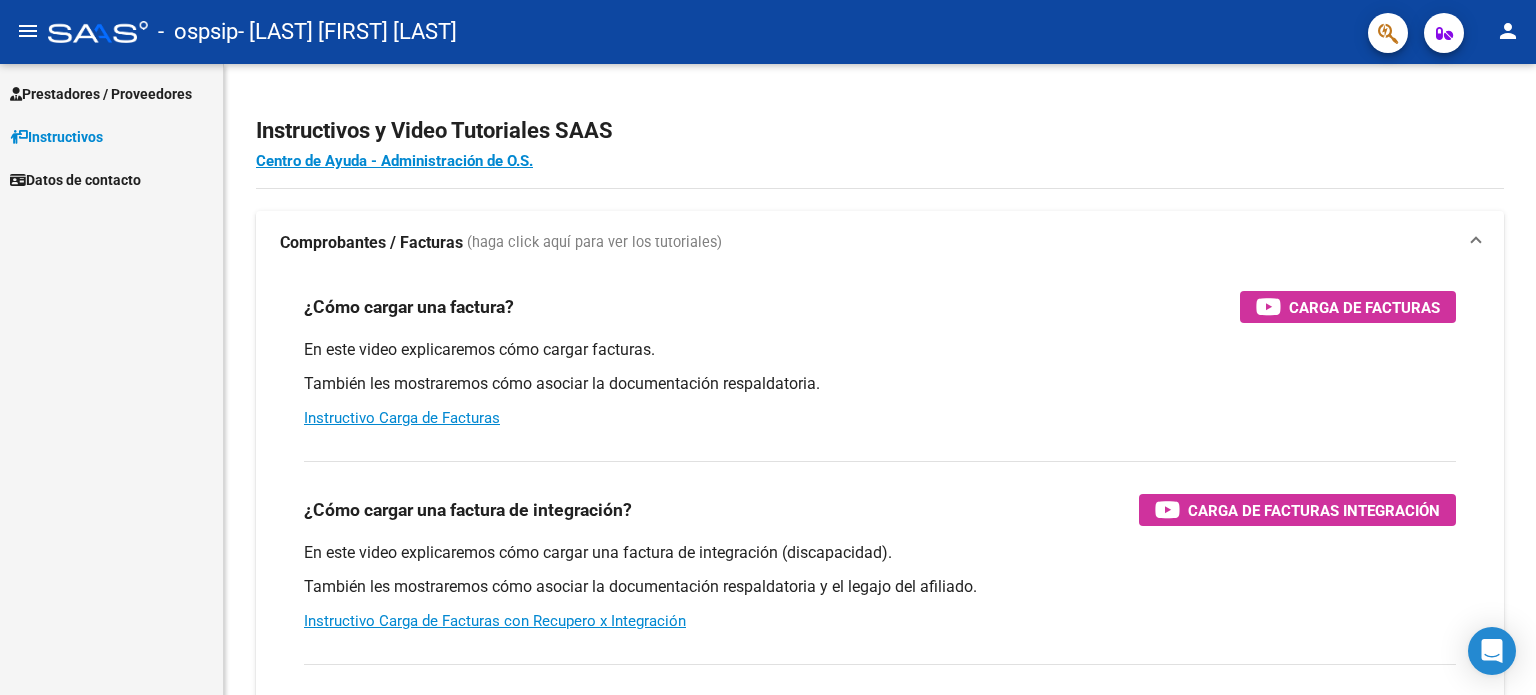 scroll, scrollTop: 0, scrollLeft: 0, axis: both 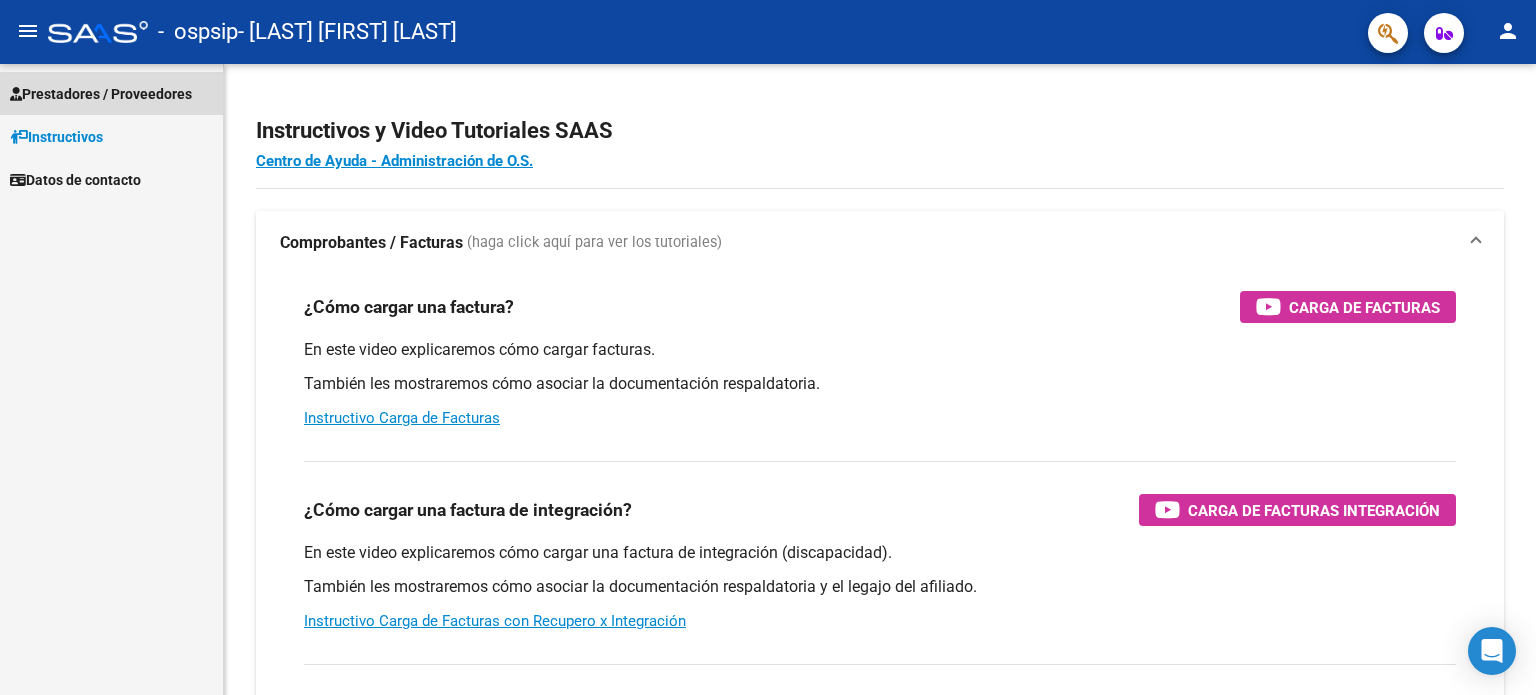 click on "Prestadores / Proveedores" at bounding box center [101, 94] 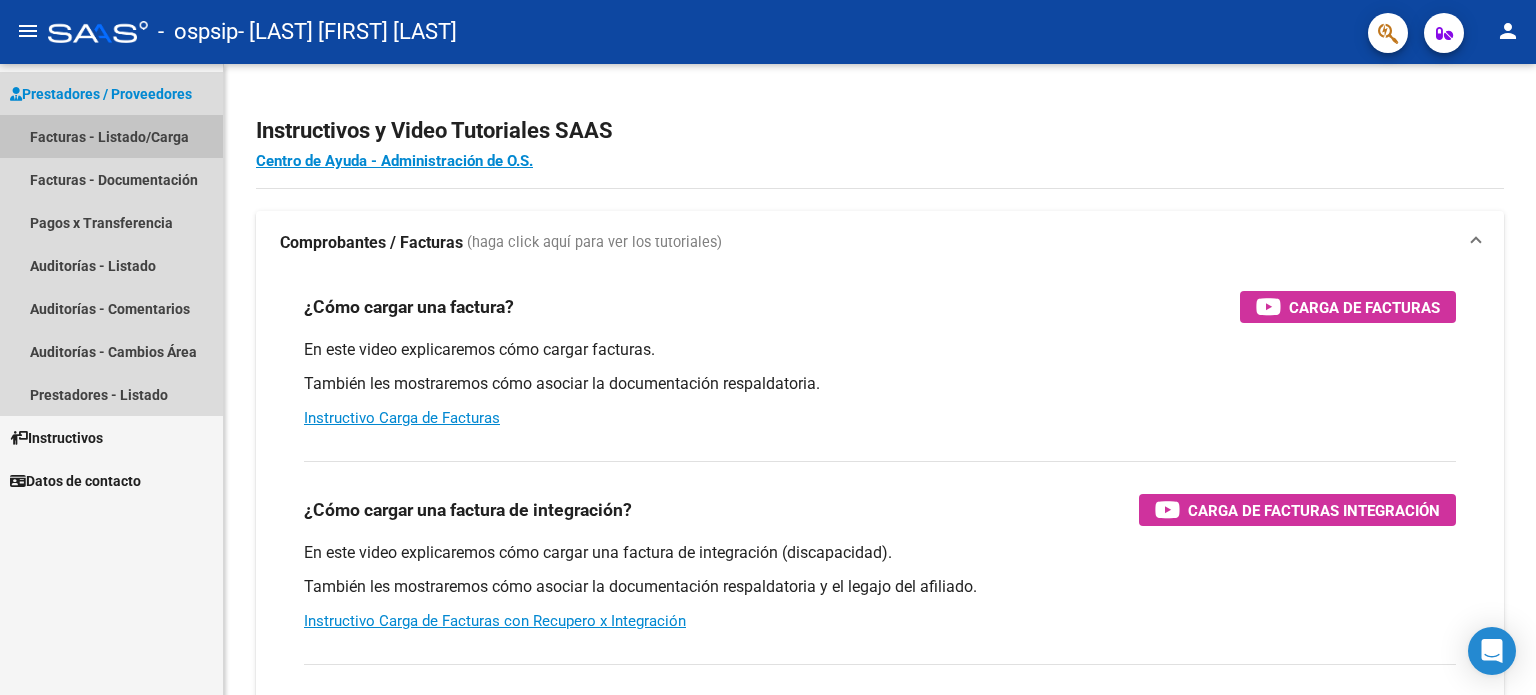 click on "Facturas - Listado/Carga" at bounding box center (111, 136) 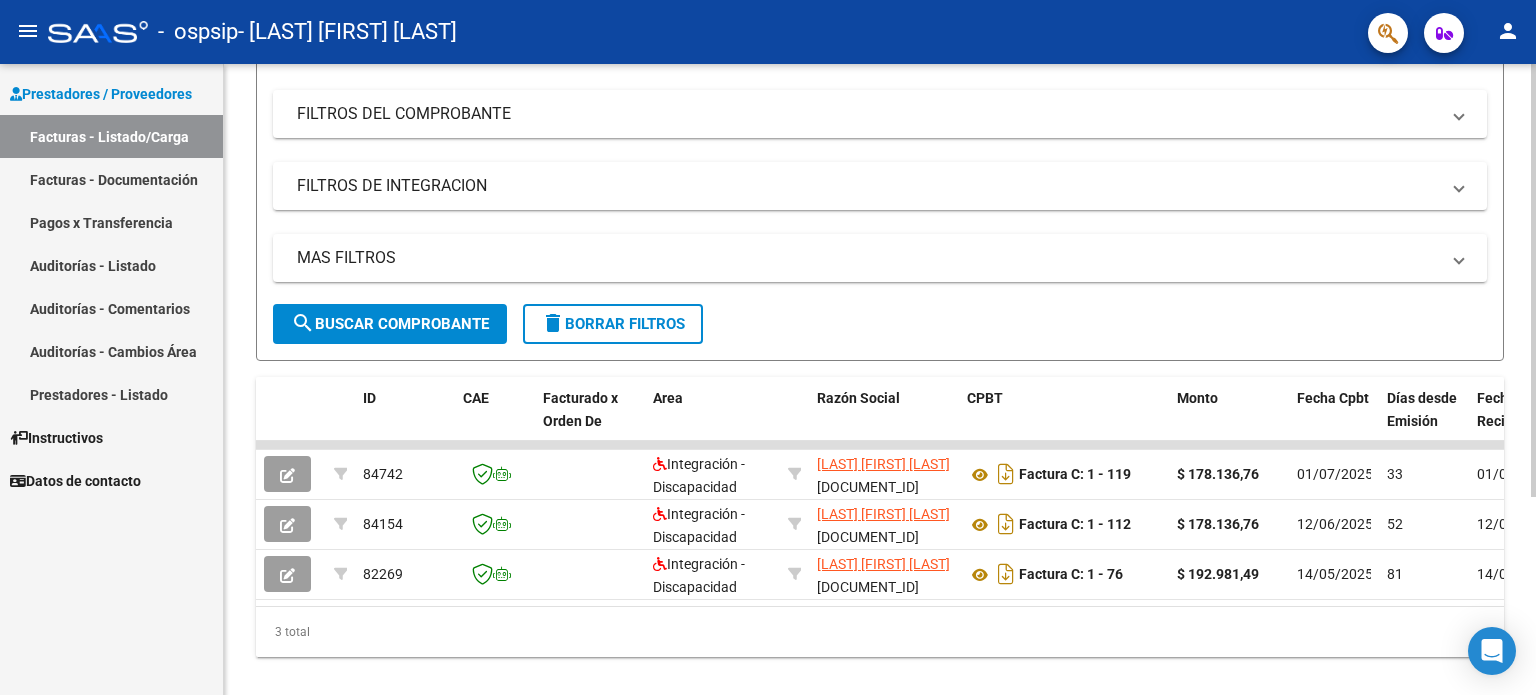 scroll, scrollTop: 288, scrollLeft: 0, axis: vertical 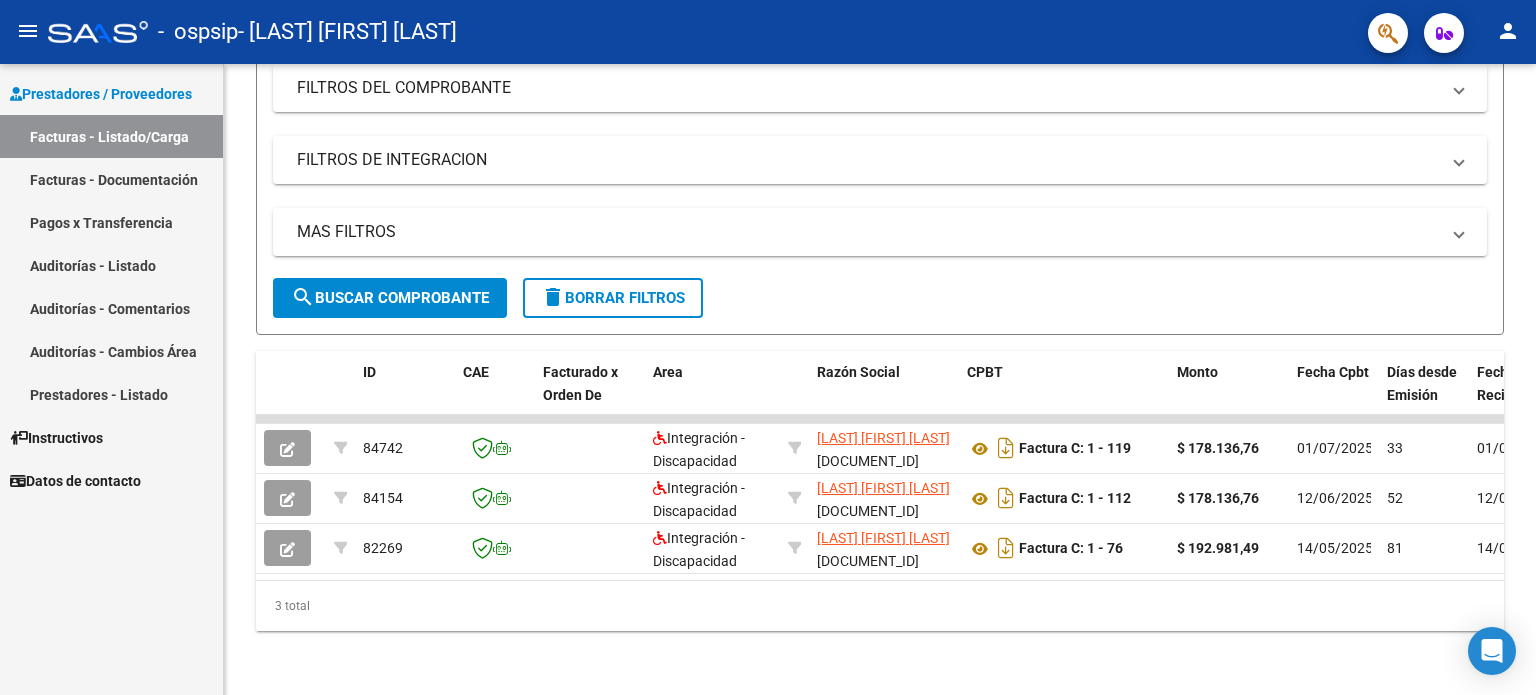click on "Facturas - Documentación" at bounding box center [111, 179] 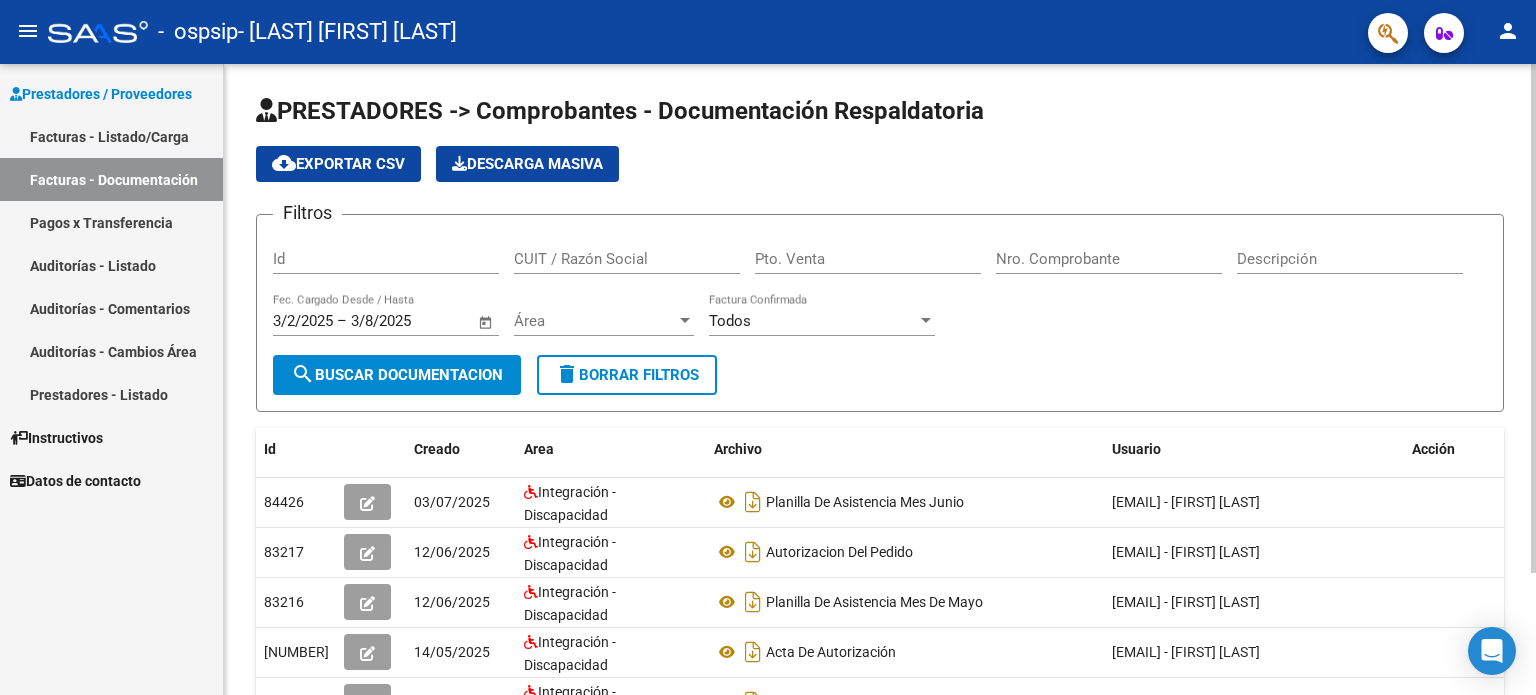 scroll, scrollTop: 0, scrollLeft: 0, axis: both 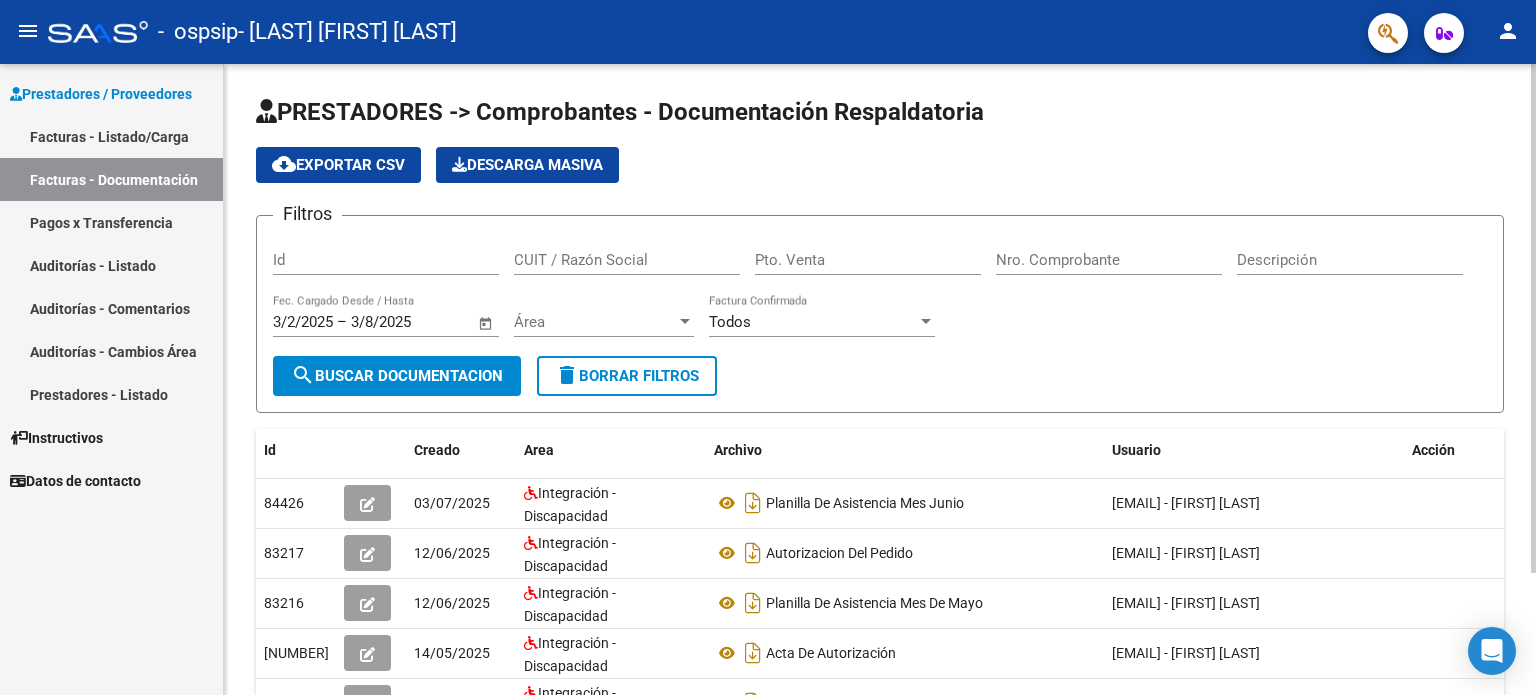click on "cloud_download  Exportar CSV" 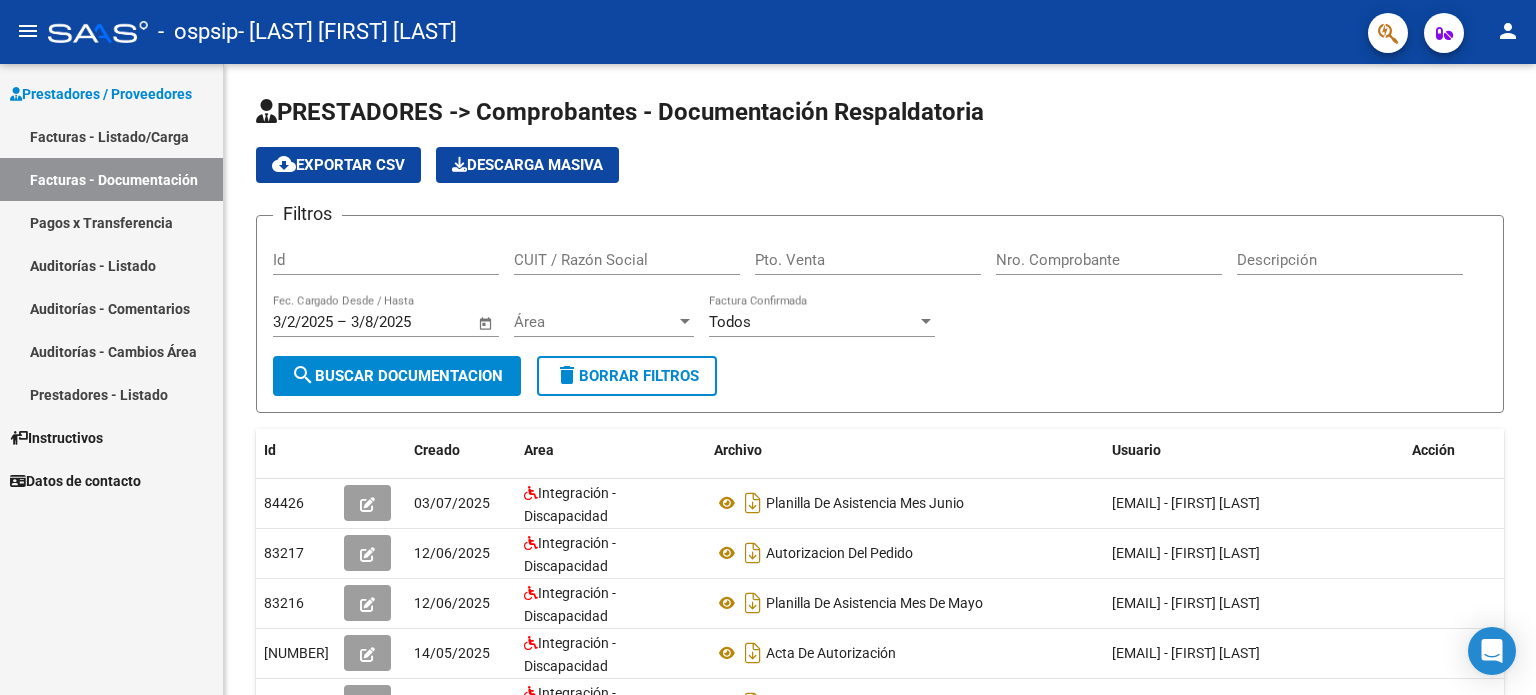 click on "Facturas - Listado/Carga" at bounding box center (111, 136) 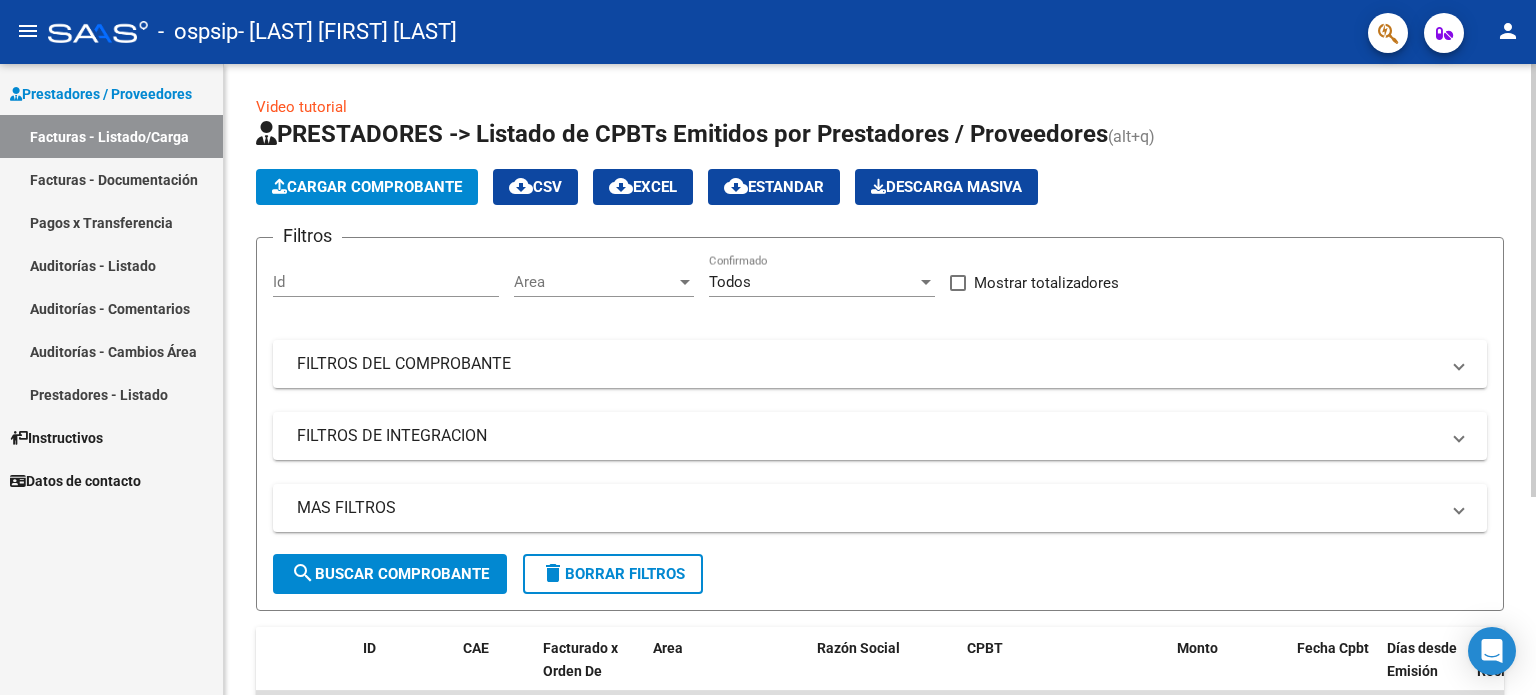 click on "Cargar Comprobante" 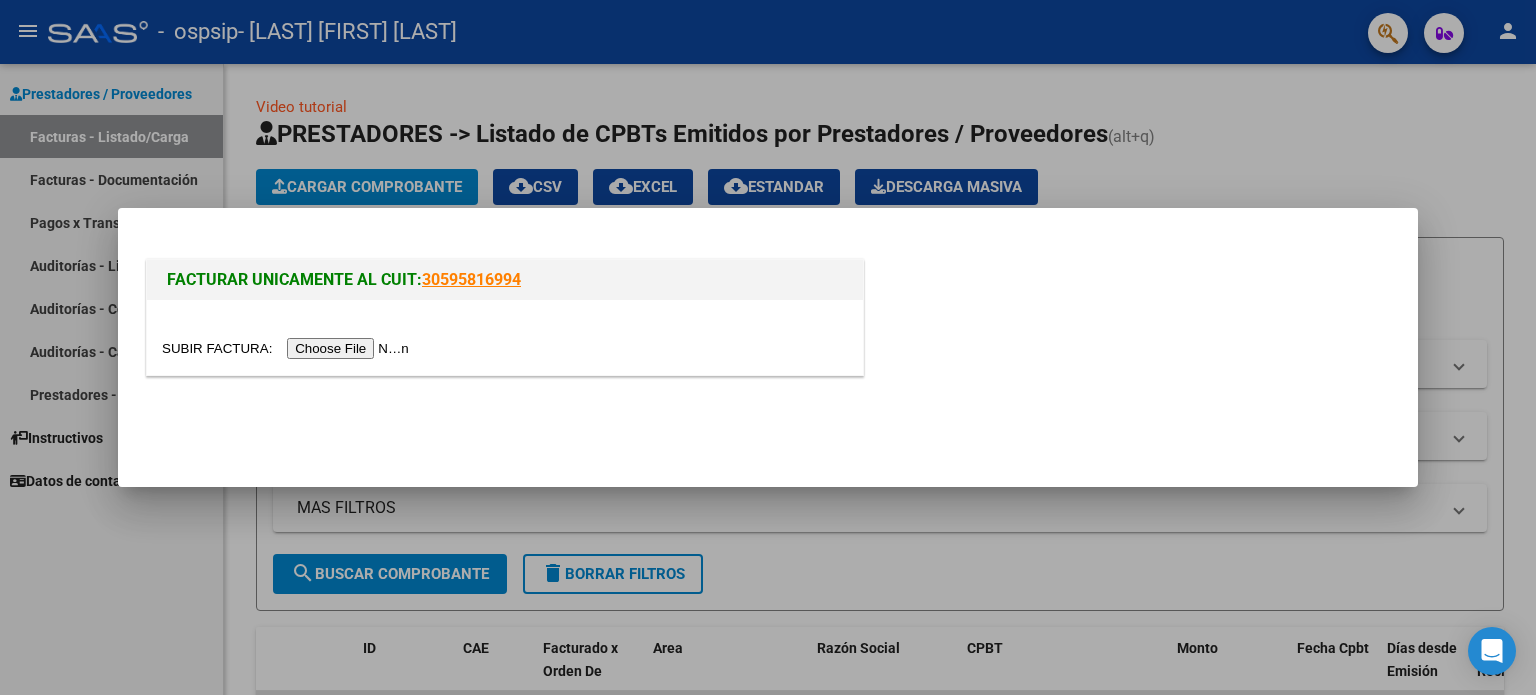 click at bounding box center (288, 348) 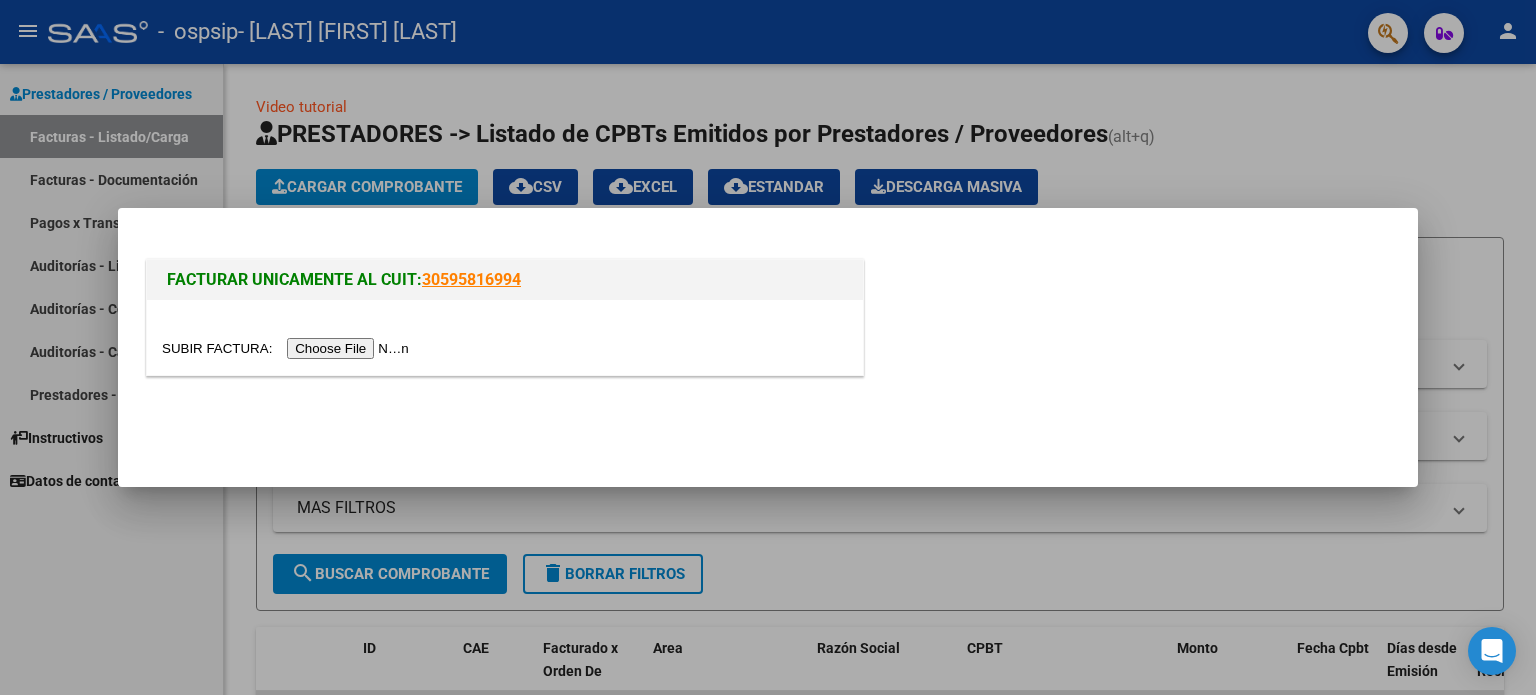 click at bounding box center (288, 348) 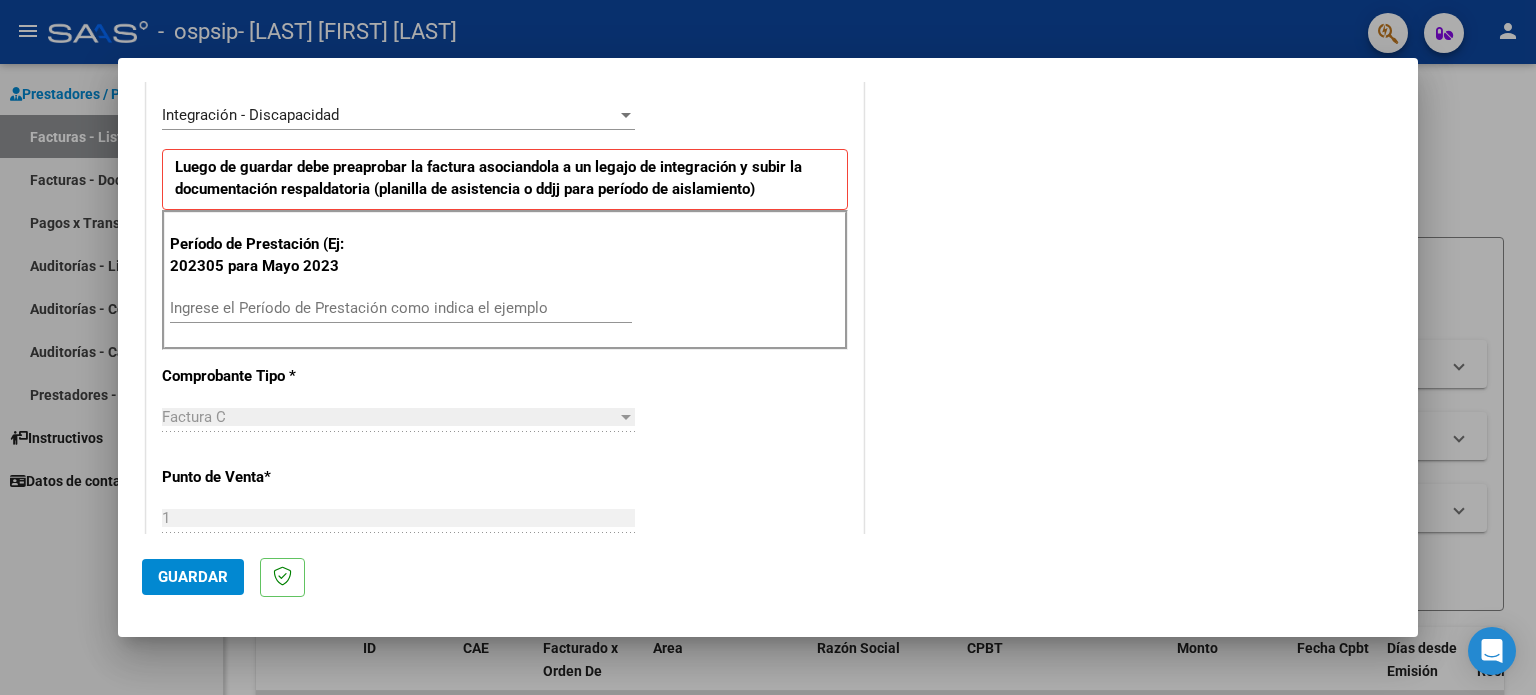 scroll, scrollTop: 500, scrollLeft: 0, axis: vertical 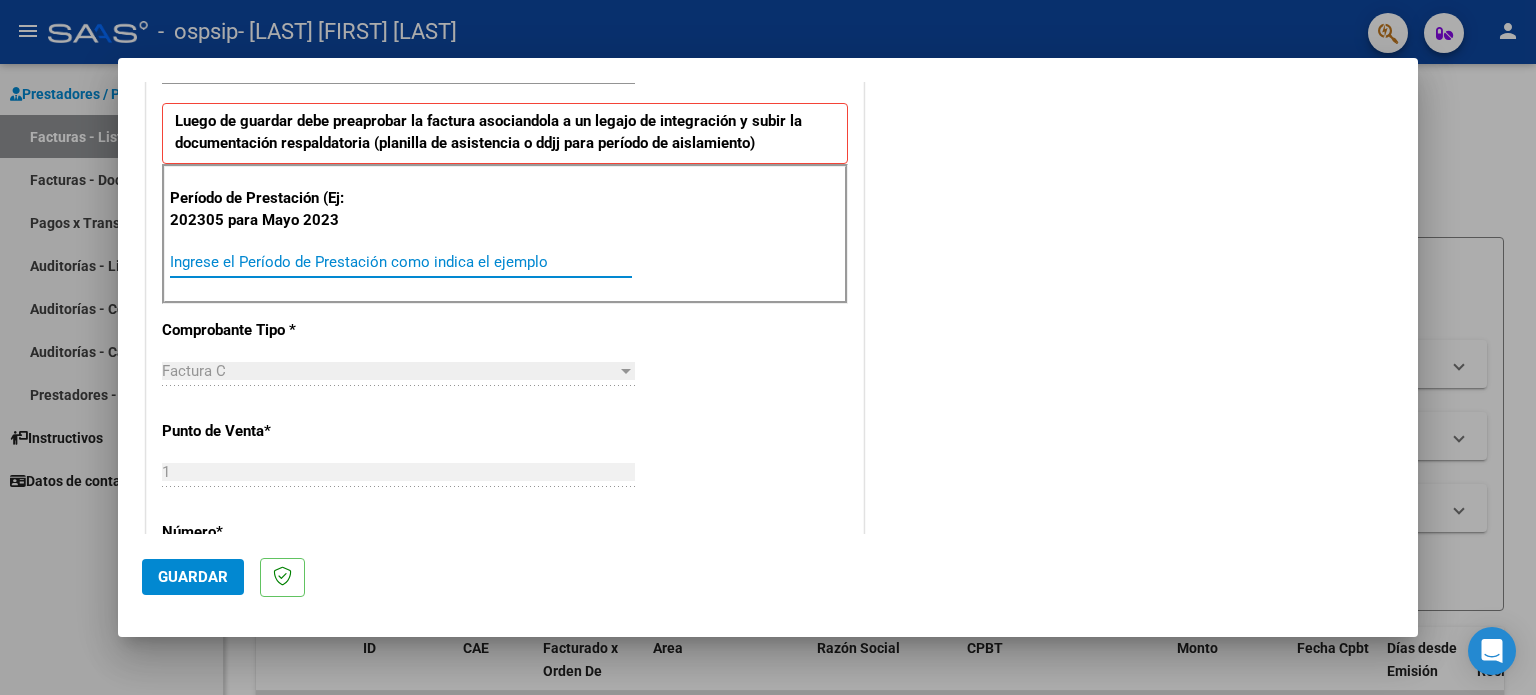 click on "Ingrese el Período de Prestación como indica el ejemplo" at bounding box center [401, 262] 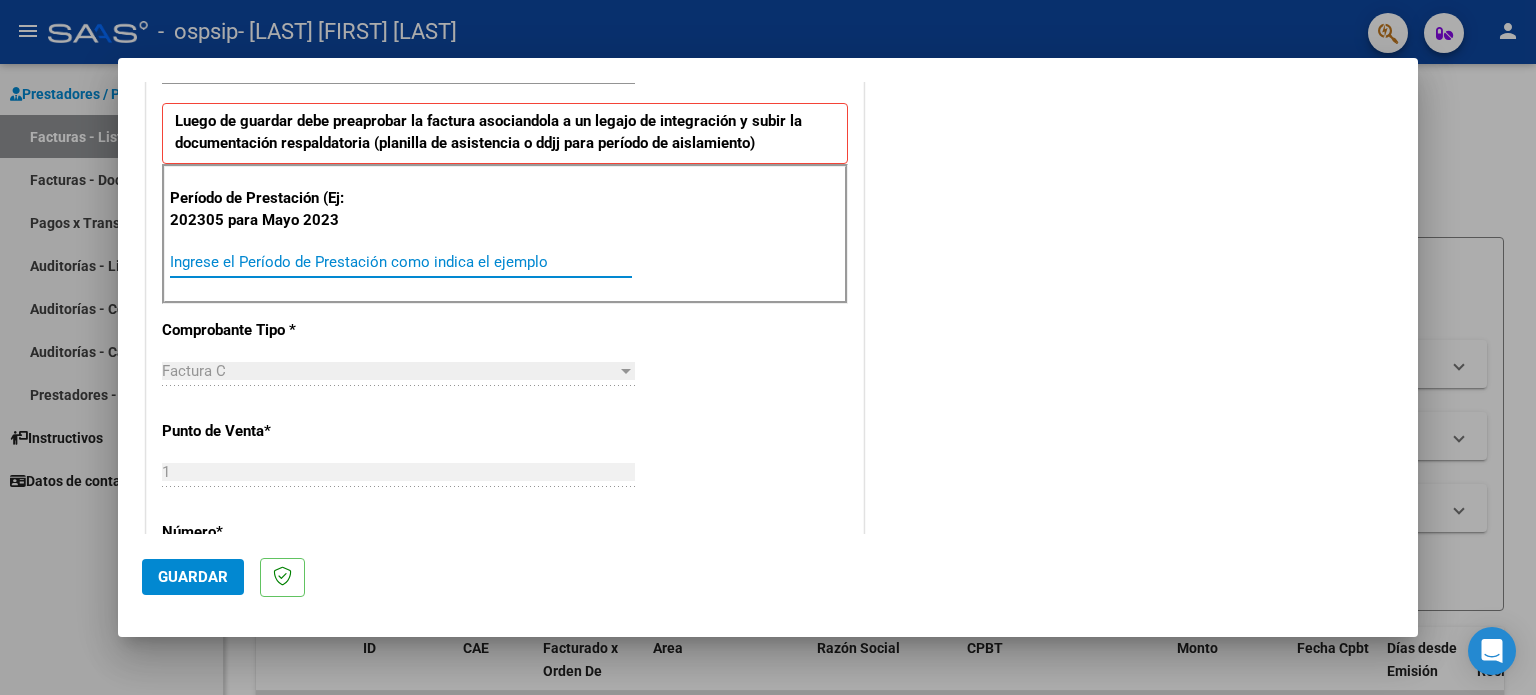 type on "2" 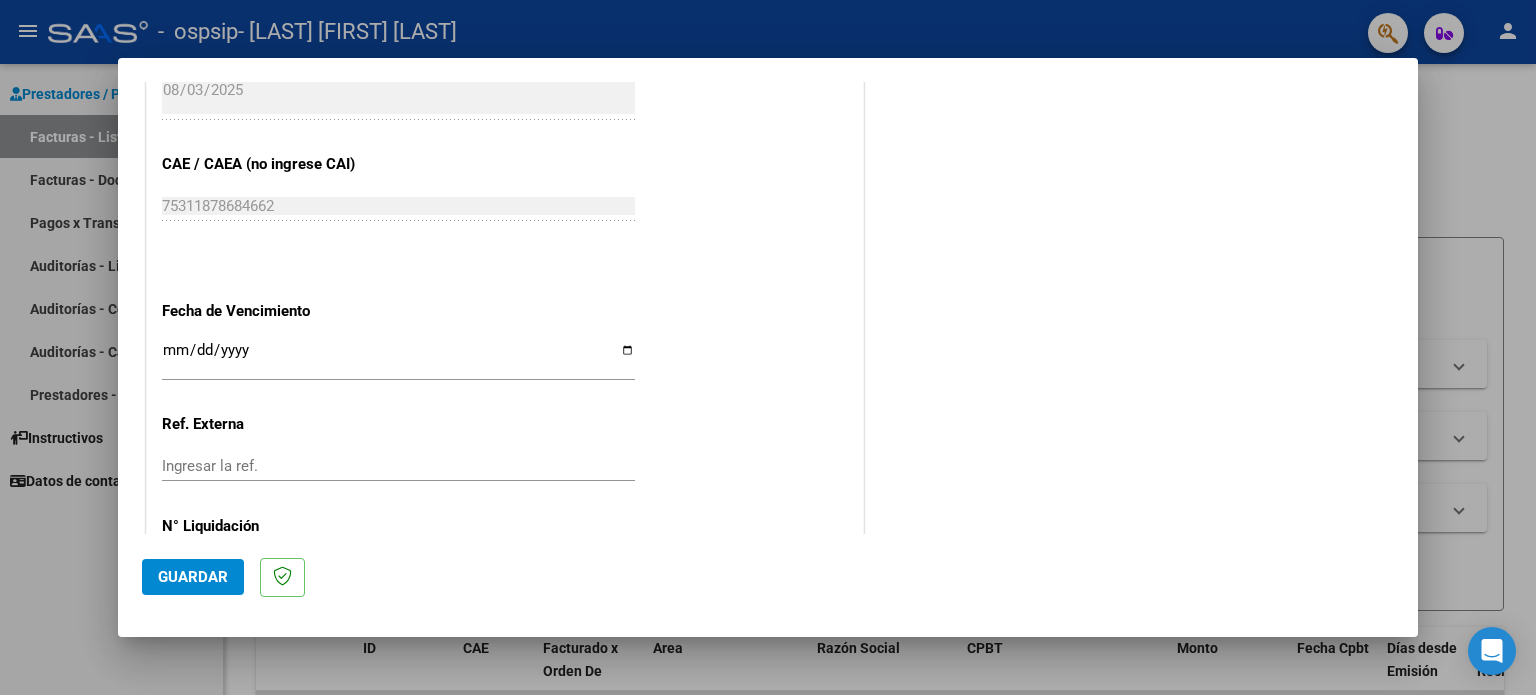 scroll, scrollTop: 1268, scrollLeft: 0, axis: vertical 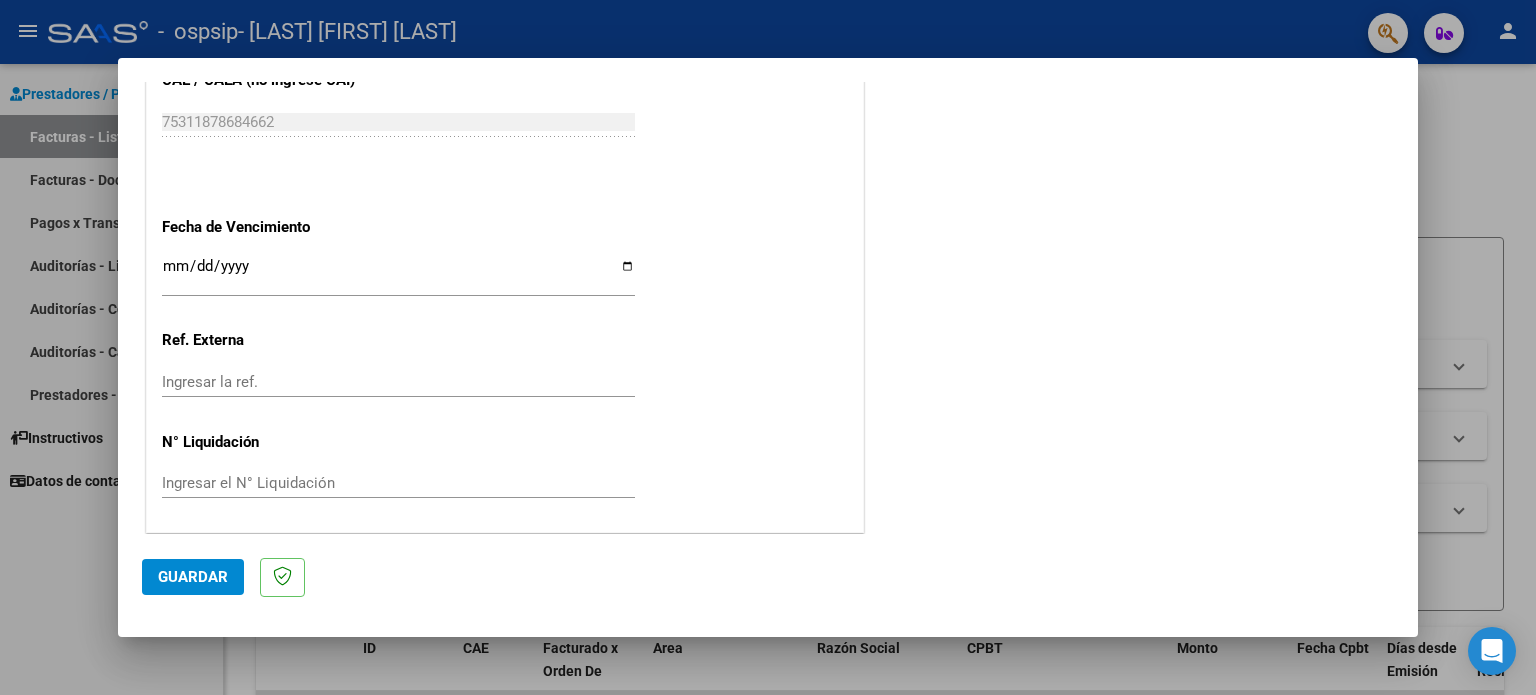 type on "202507" 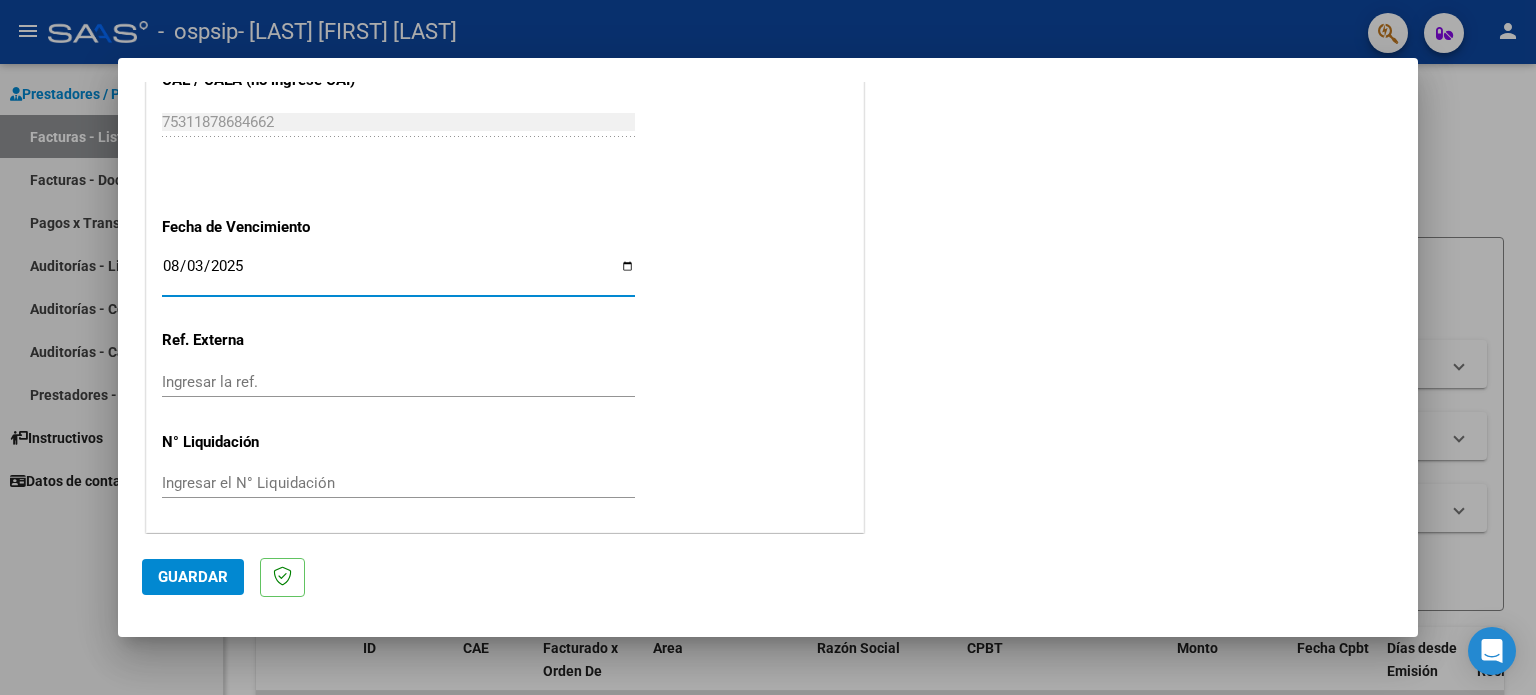 type on "2025-08-03" 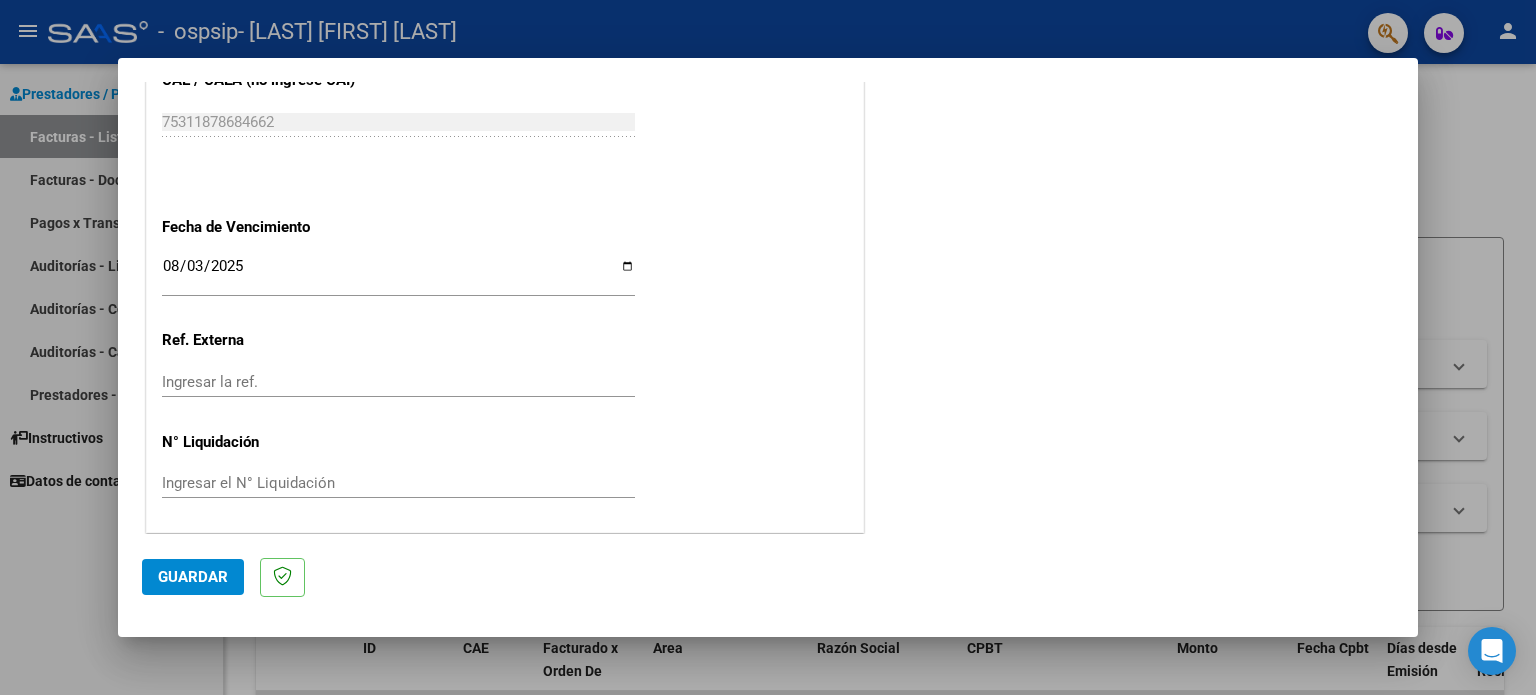 click on "Ingresar la ref." 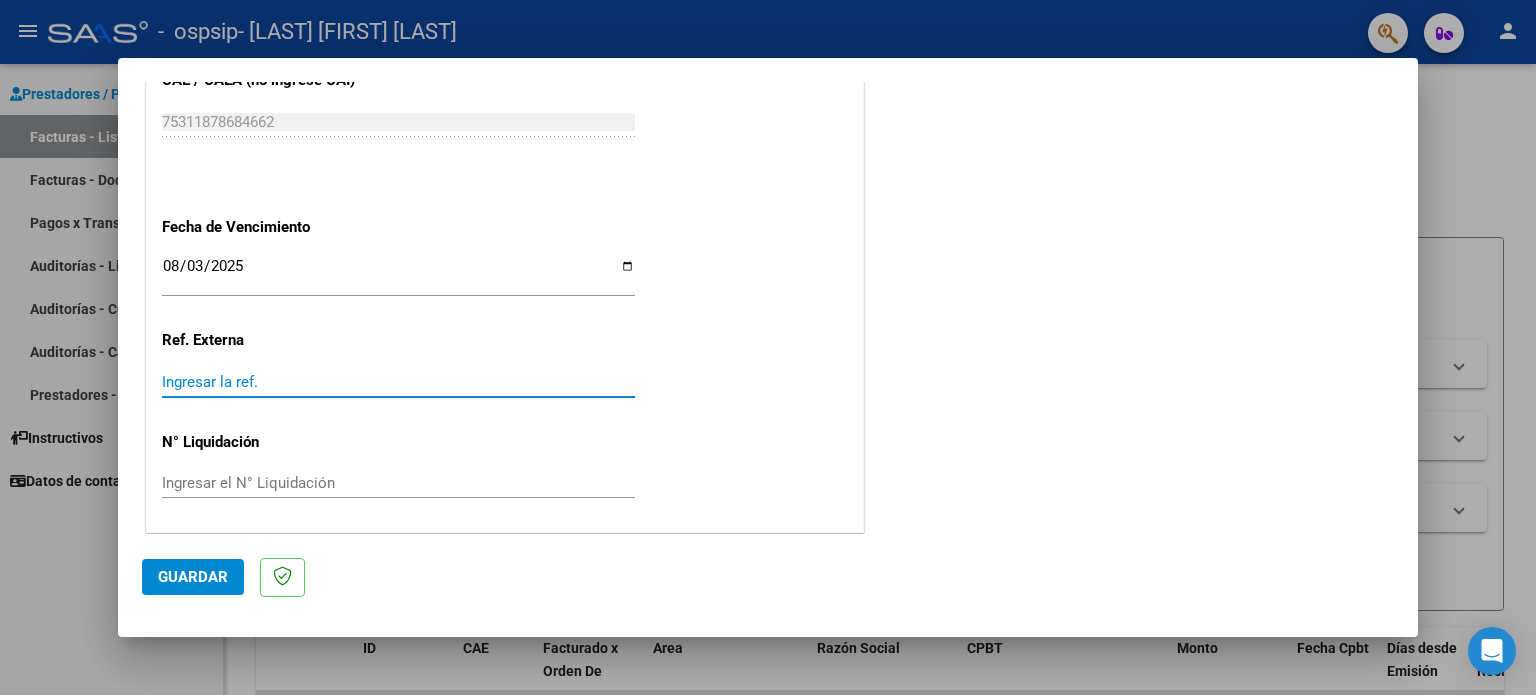 click on "Ingresar la ref." at bounding box center (398, 382) 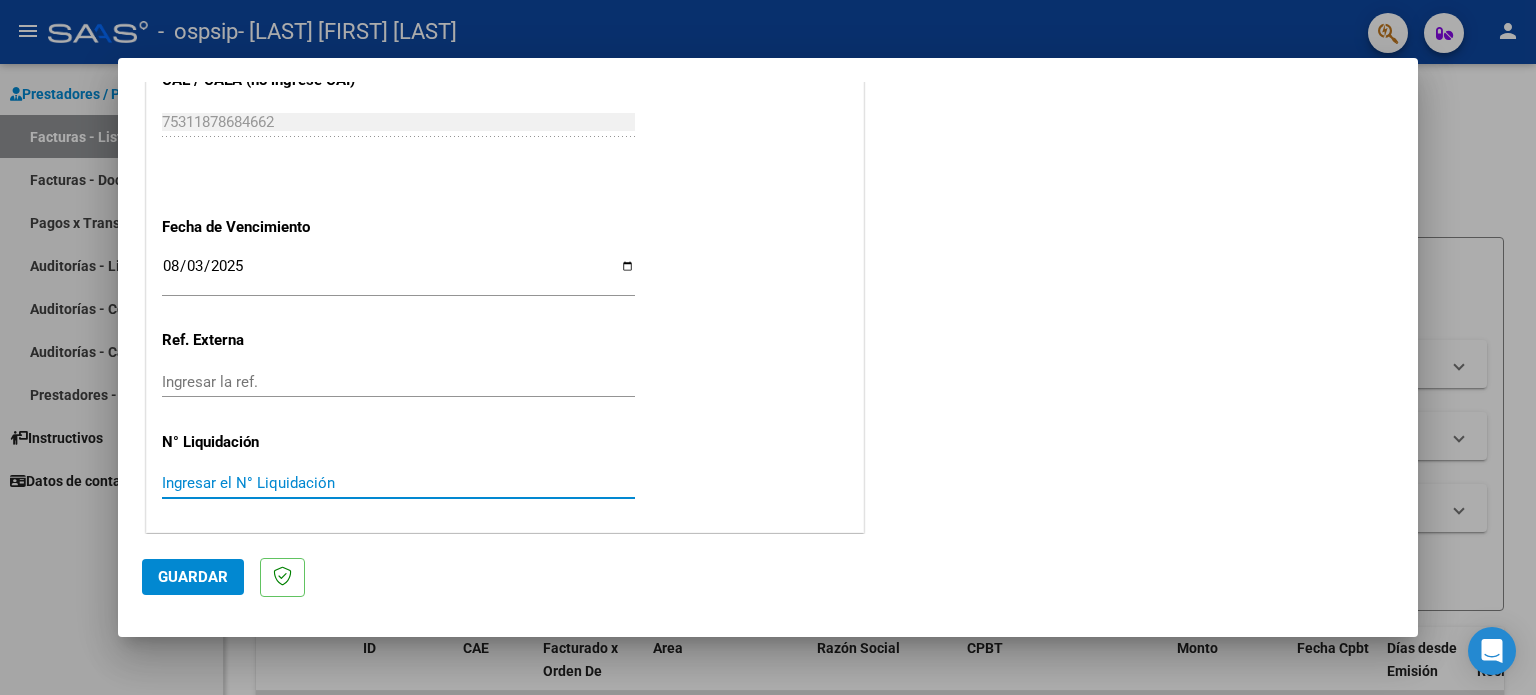 click on "Ingresar el N° Liquidación" at bounding box center [398, 483] 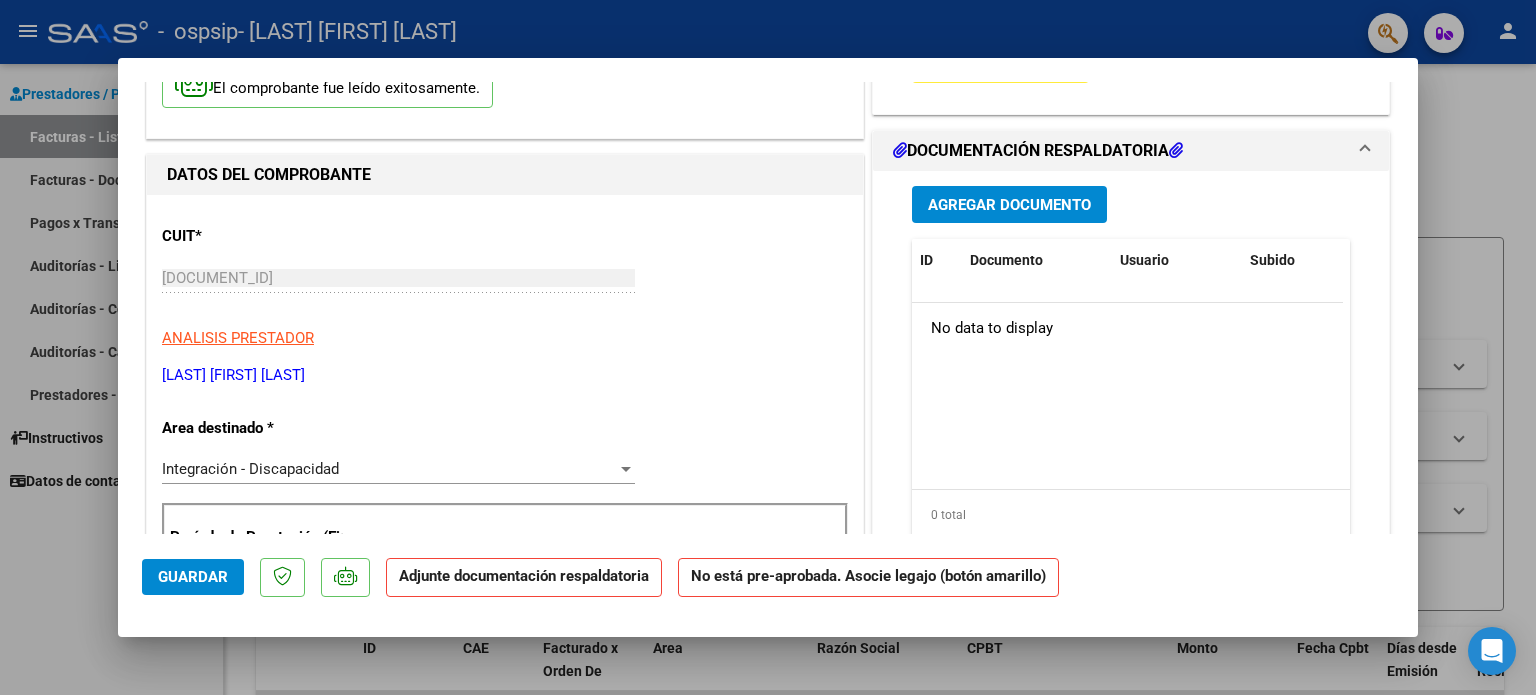 scroll, scrollTop: 0, scrollLeft: 0, axis: both 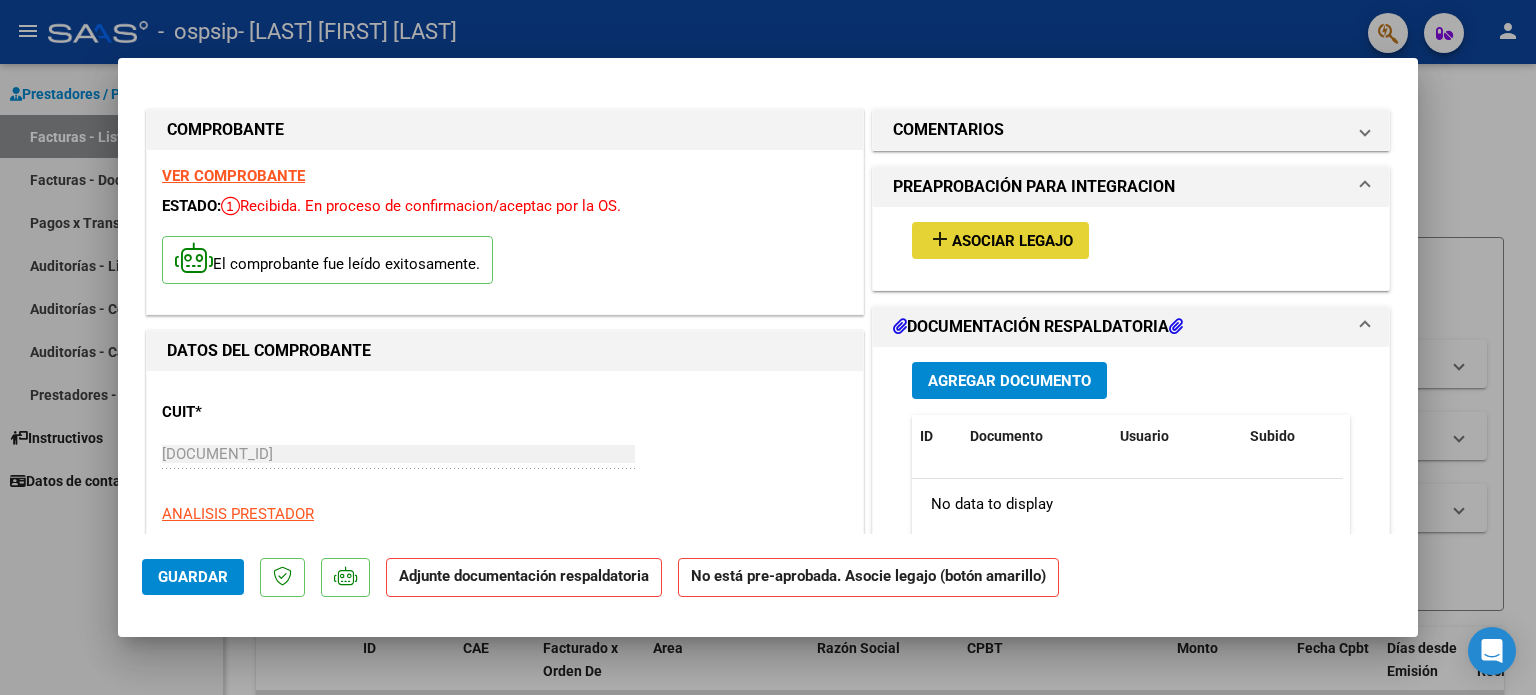 click on "add Asociar Legajo" at bounding box center (1000, 240) 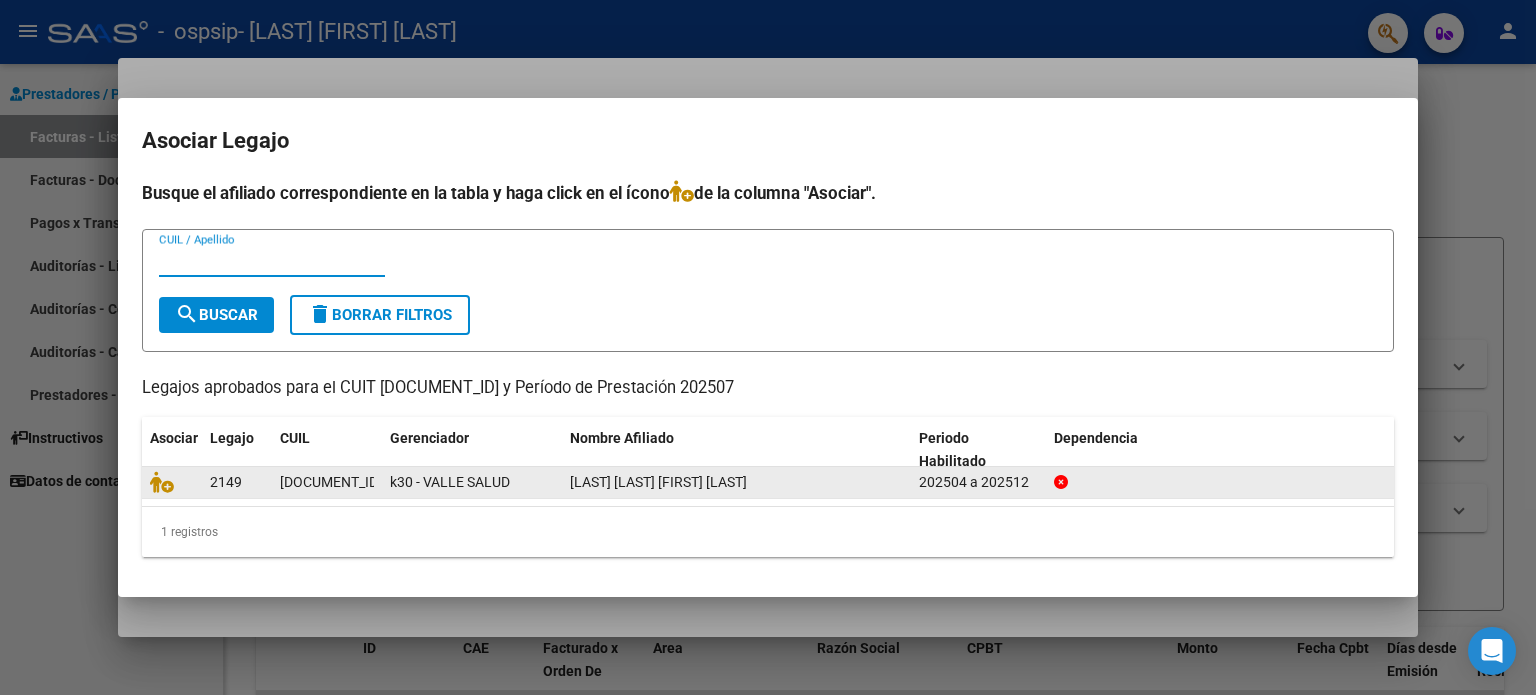 click on "[LAST] [LAST] [FIRST] [LAST]" 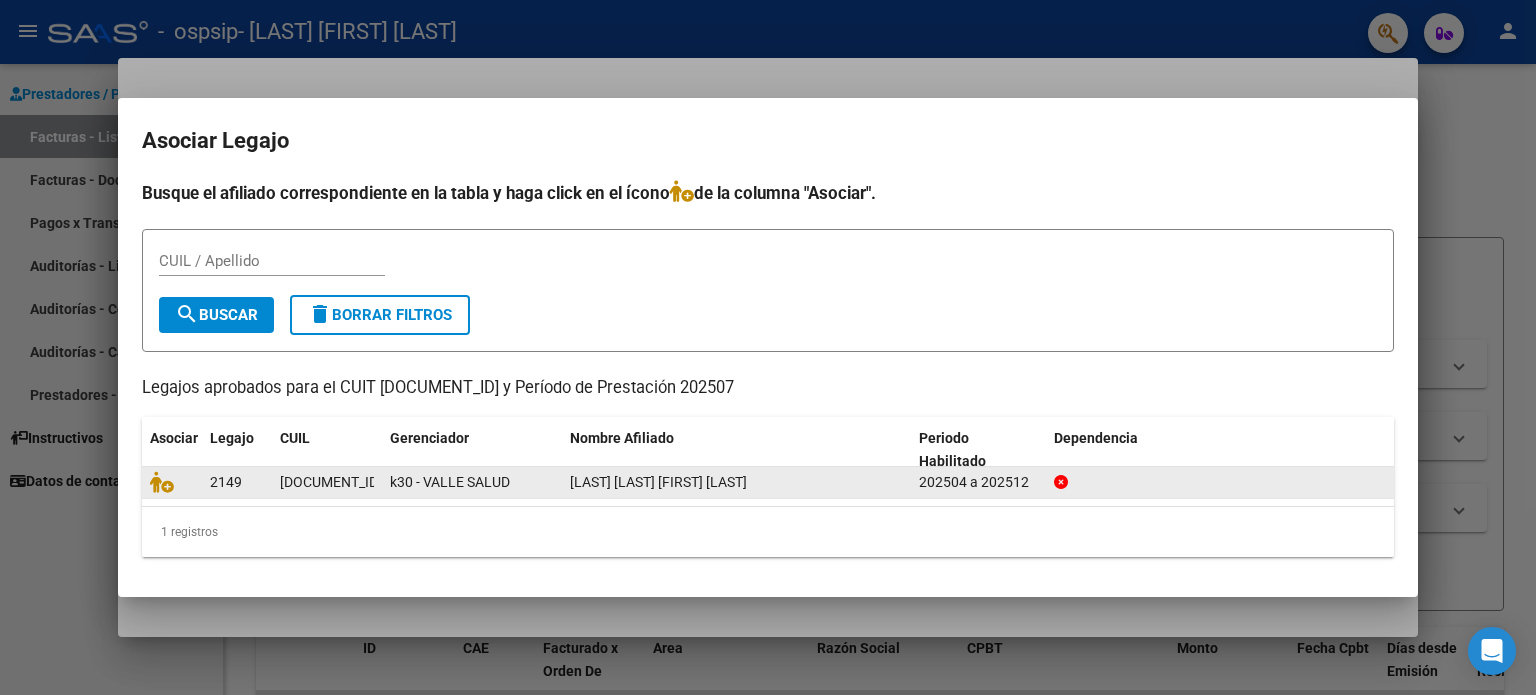 click on "[LAST] [LAST] [FIRST] [LAST]" 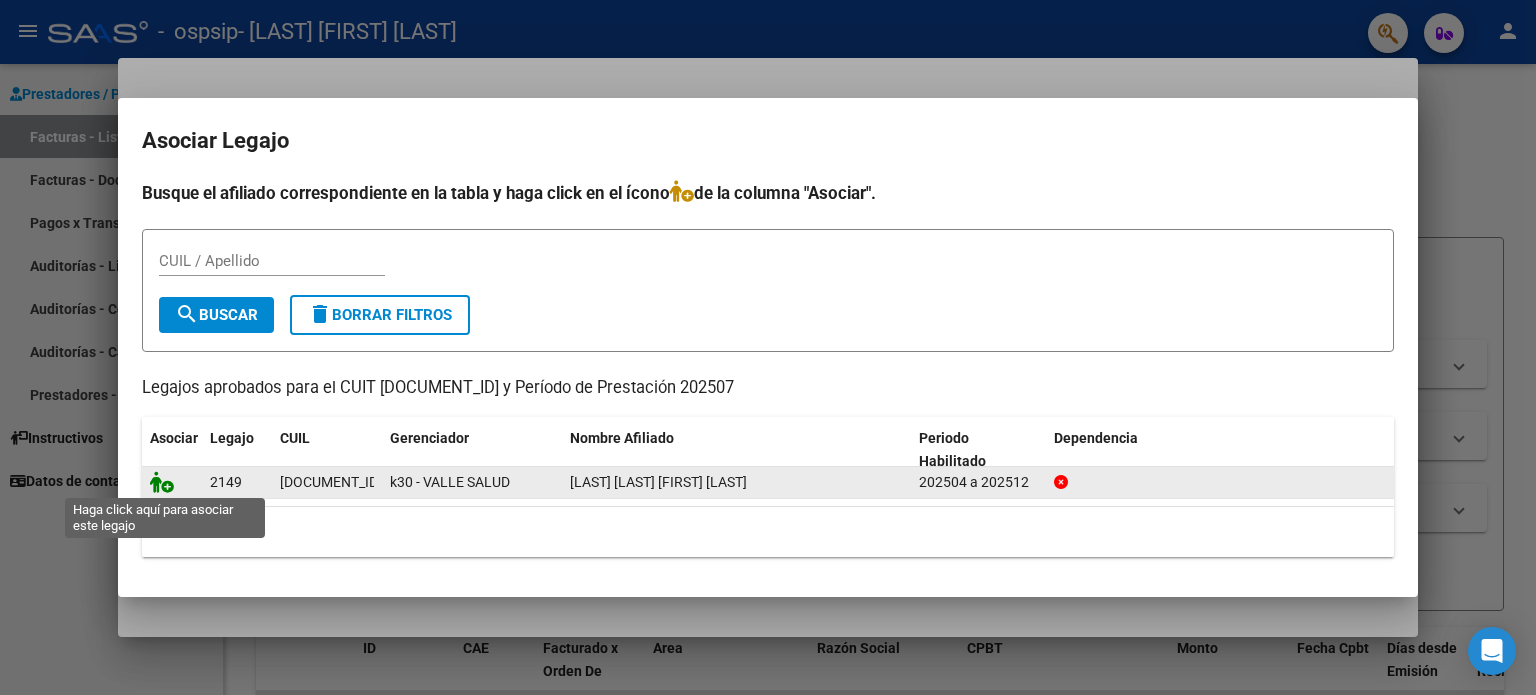 click 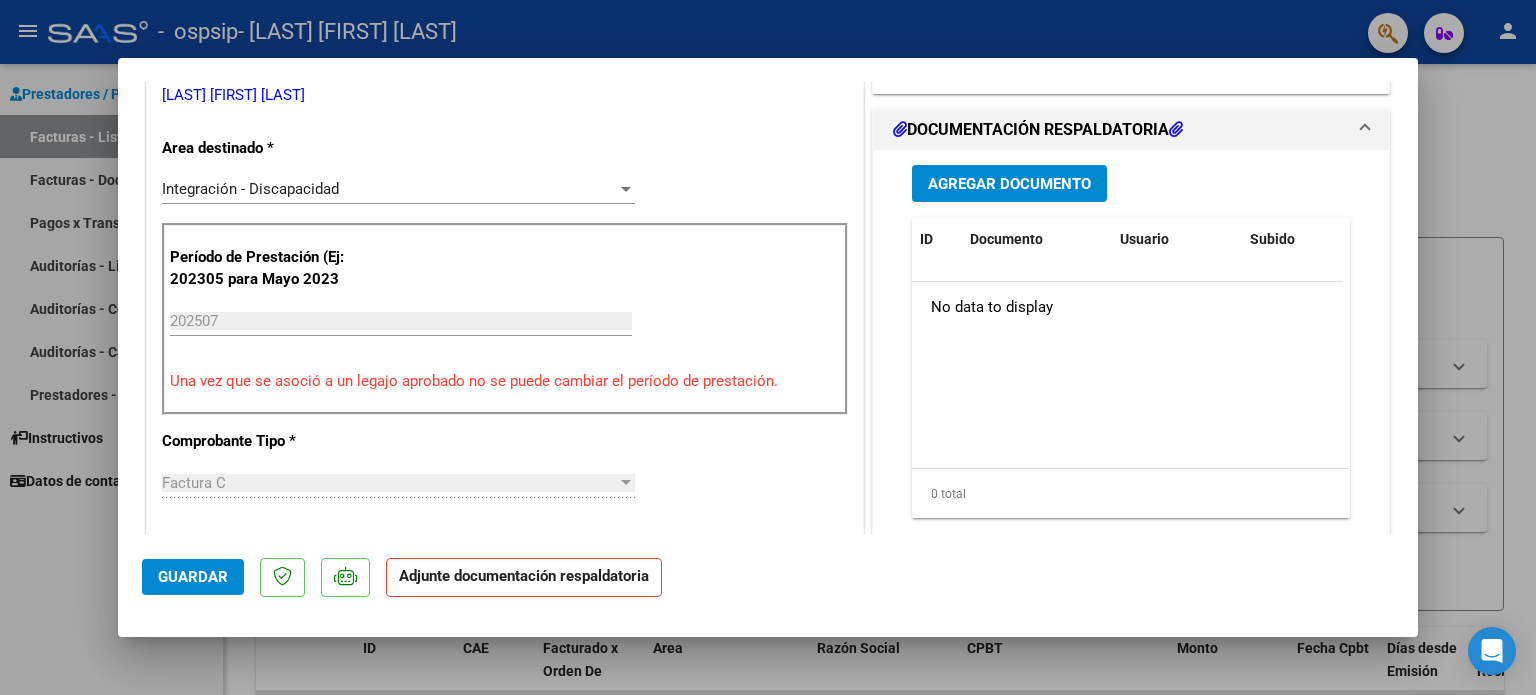 scroll, scrollTop: 500, scrollLeft: 0, axis: vertical 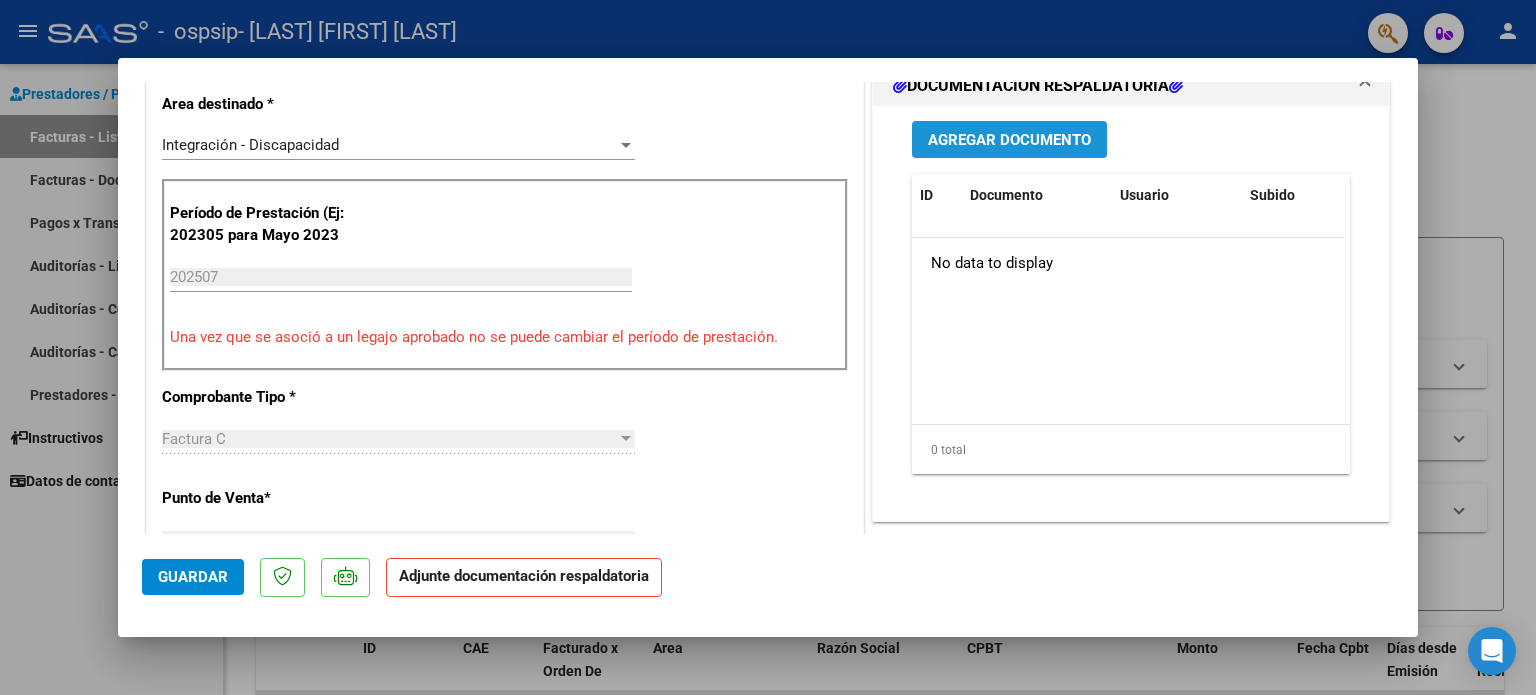 click on "Agregar Documento" at bounding box center [1009, 139] 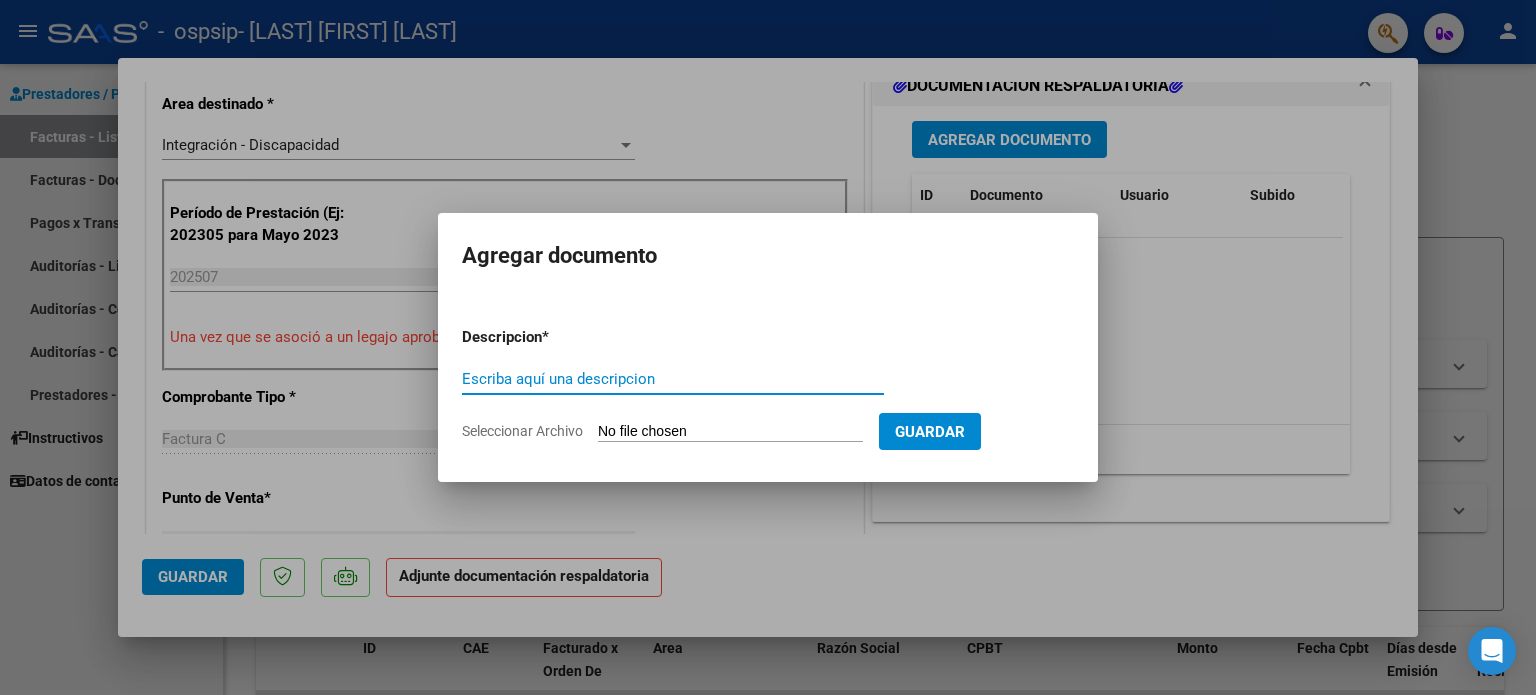 click on "Escriba aquí una descripcion" at bounding box center (673, 379) 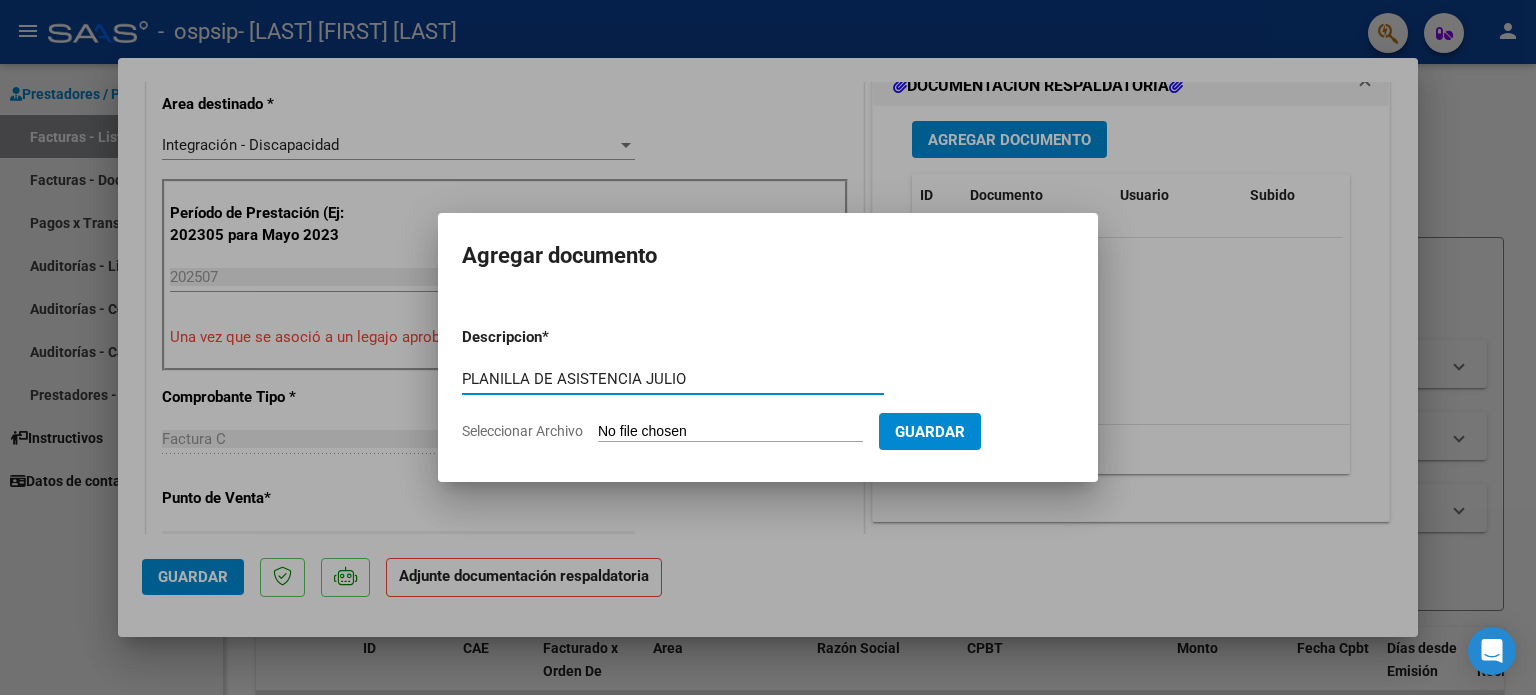 type on "PLANILLA DE ASISTENCIA JULIO" 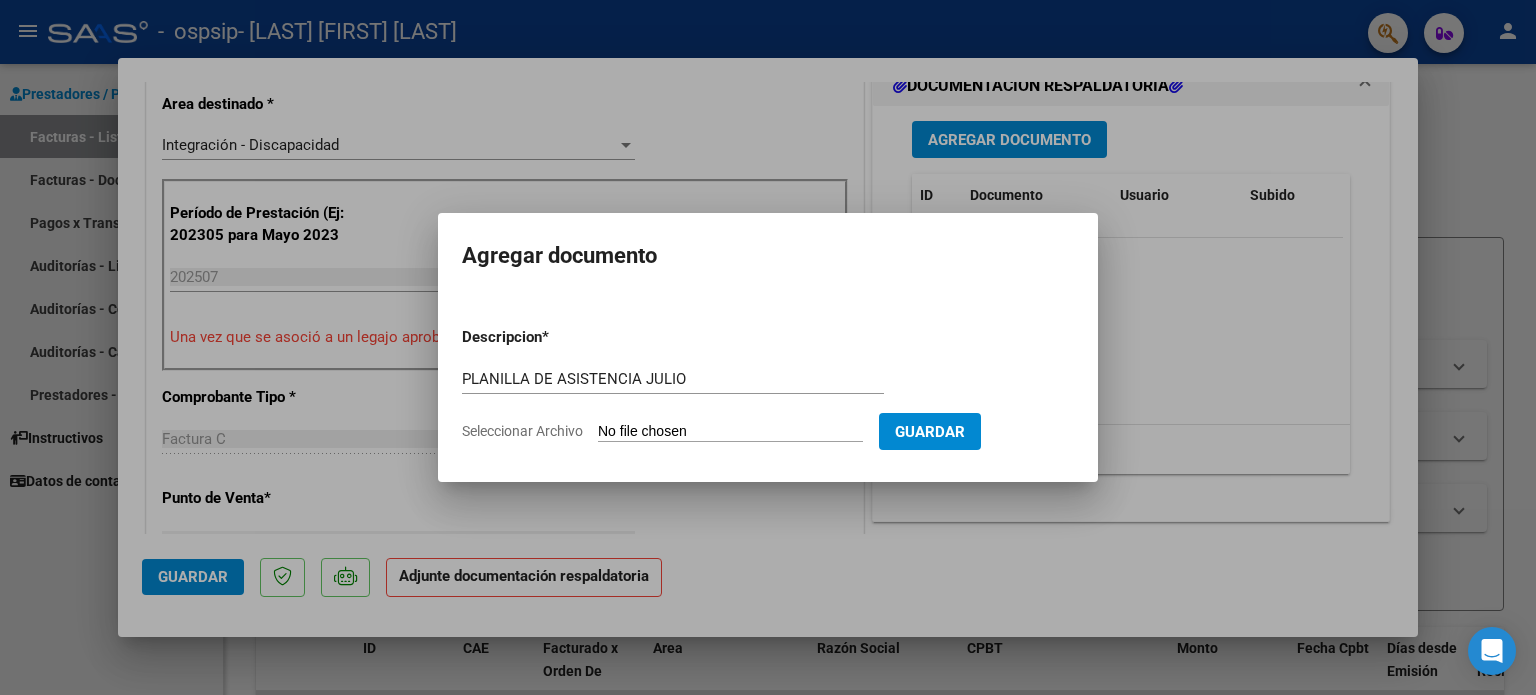 type on "C:\fakepath\WhatsApp Image 2025-08-03 at 22.30.47.jpeg" 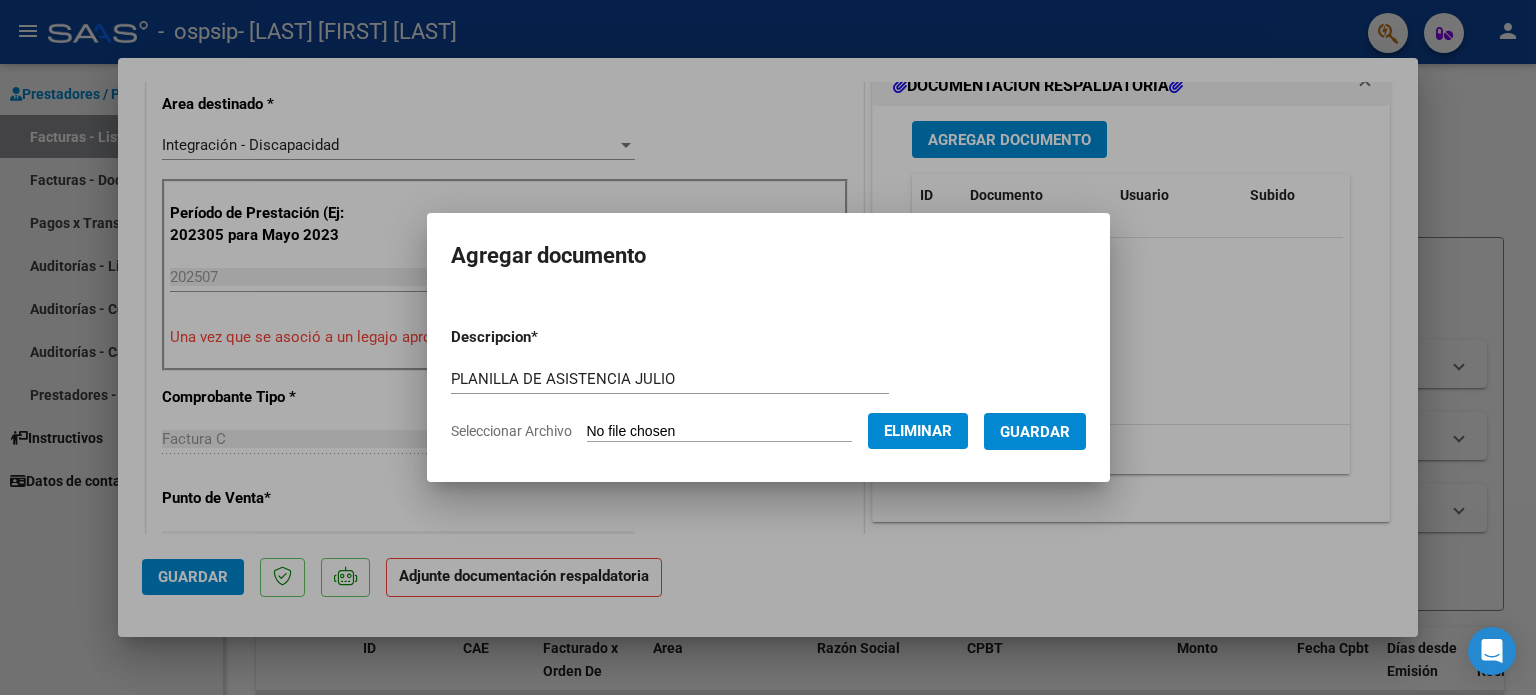 drag, startPoint x: 653, startPoint y: 449, endPoint x: 513, endPoint y: 431, distance: 141.1524 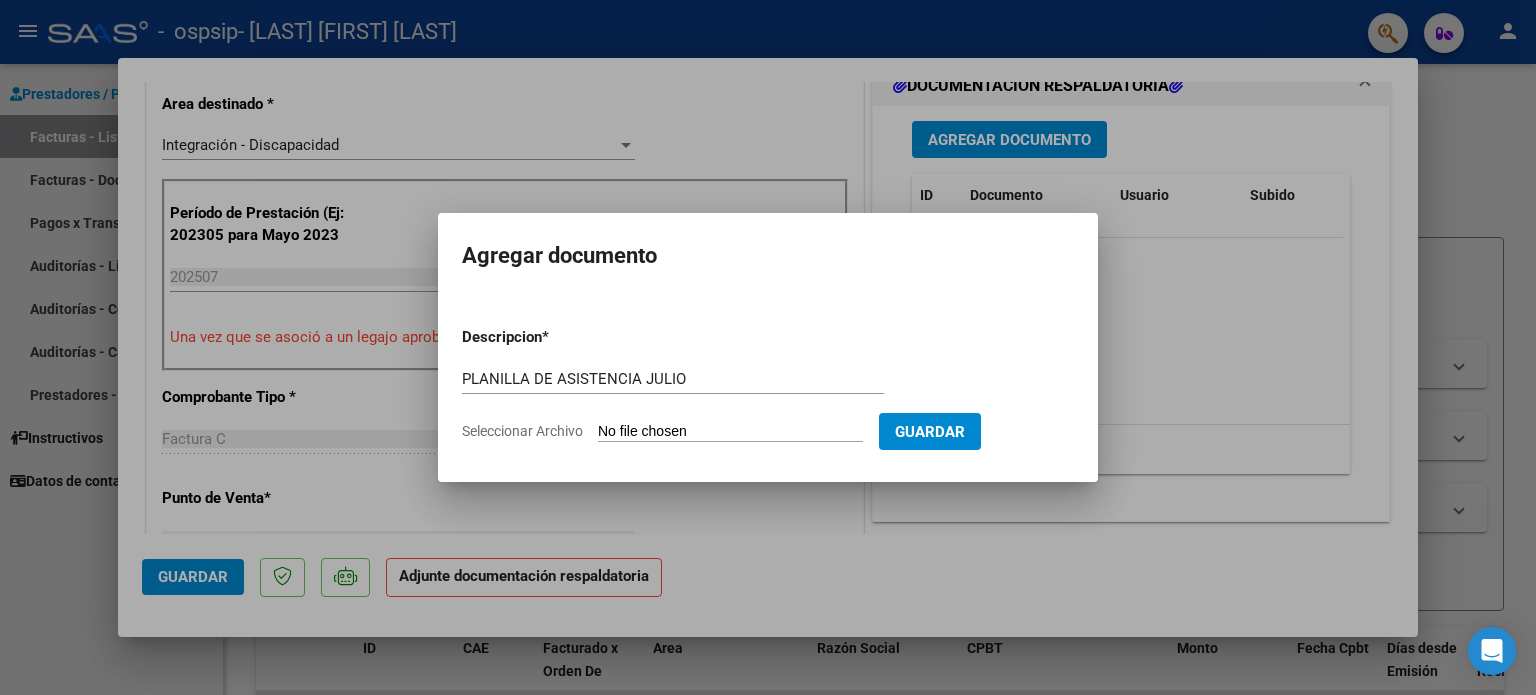 click on "Seleccionar Archivo" 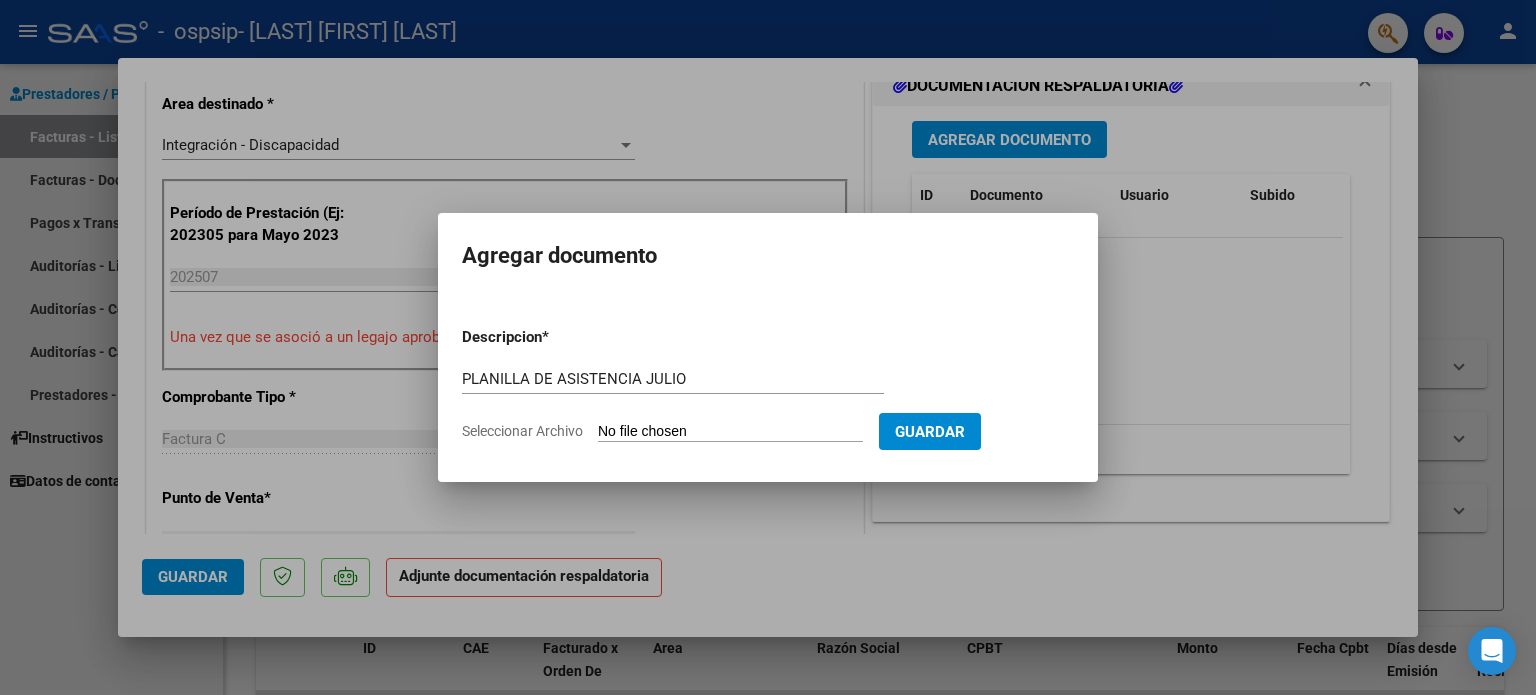 type on "C:\fakepath\ASISTENCIA JULIO [LAST].jpeg" 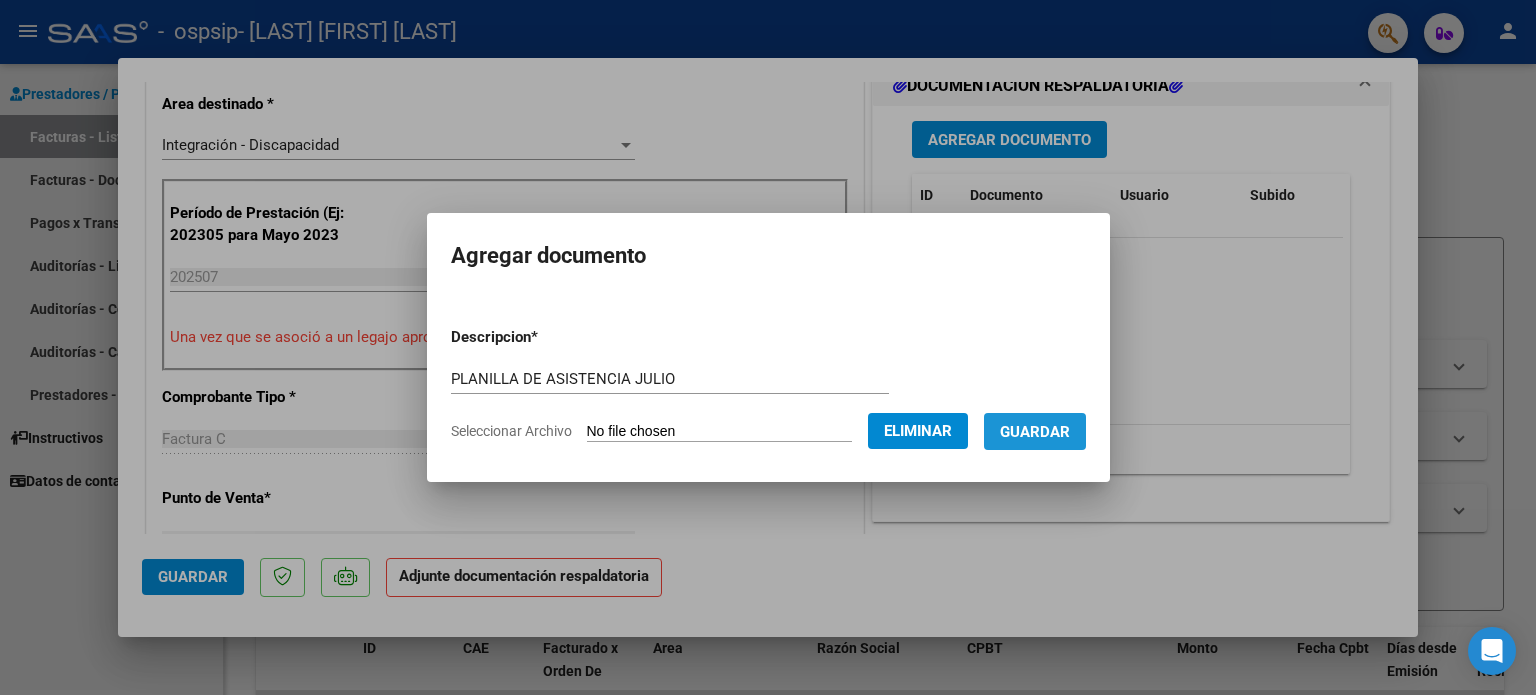 click on "Guardar" at bounding box center (1035, 432) 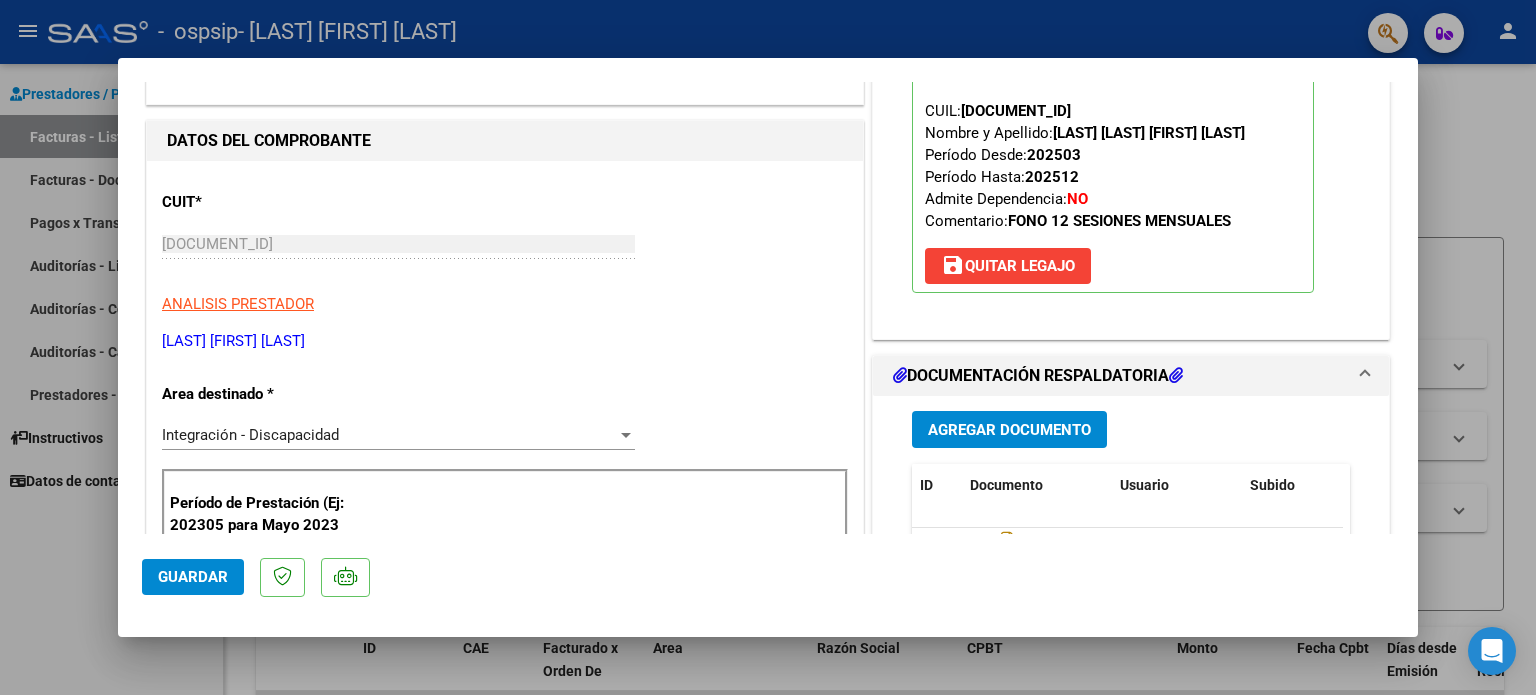 scroll, scrollTop: 292, scrollLeft: 0, axis: vertical 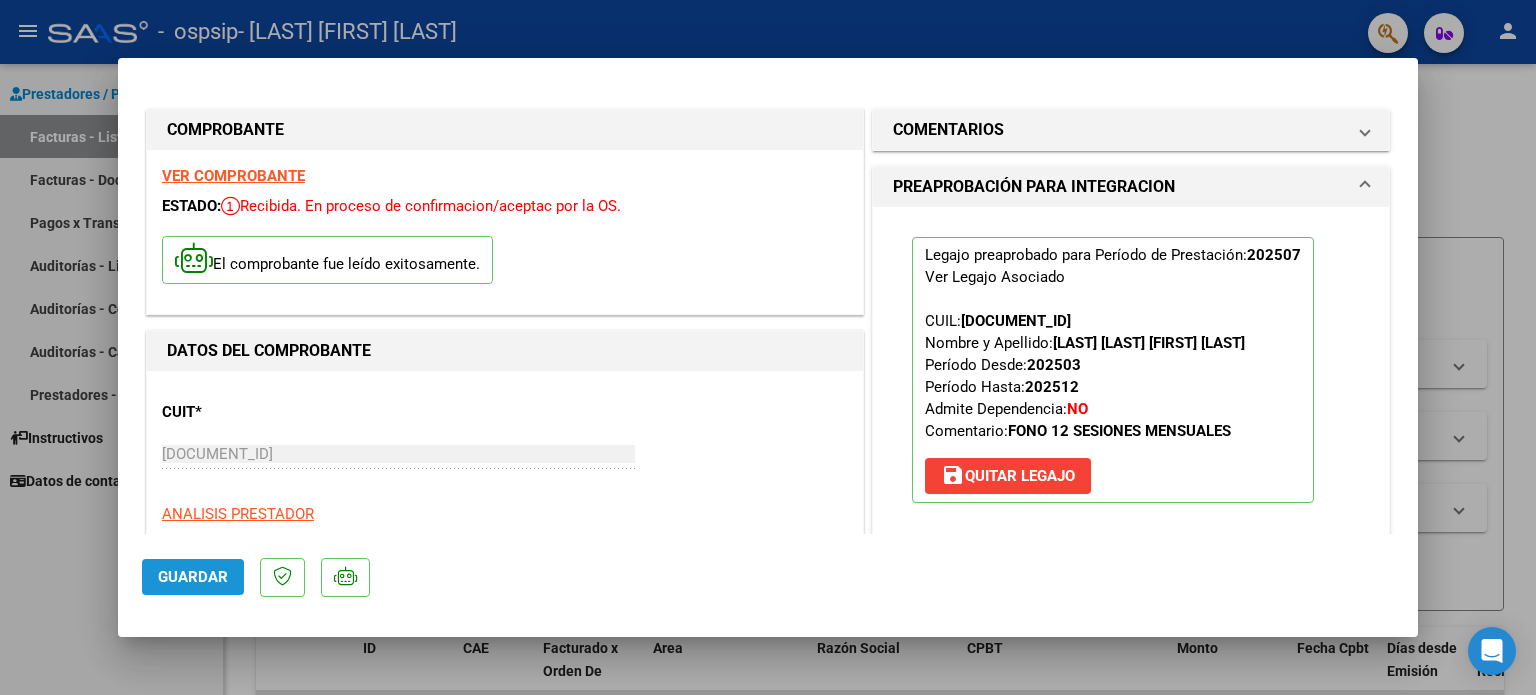 click on "Guardar" 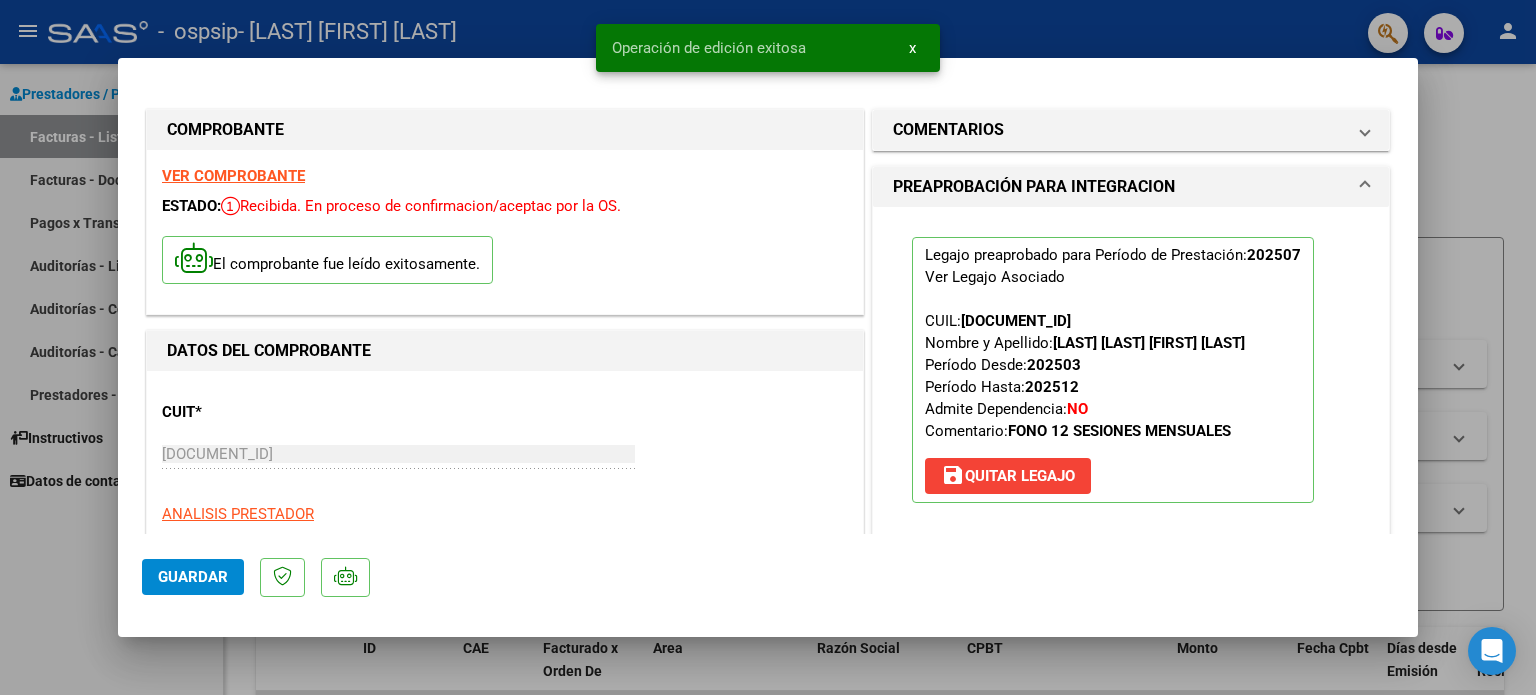 click at bounding box center [768, 347] 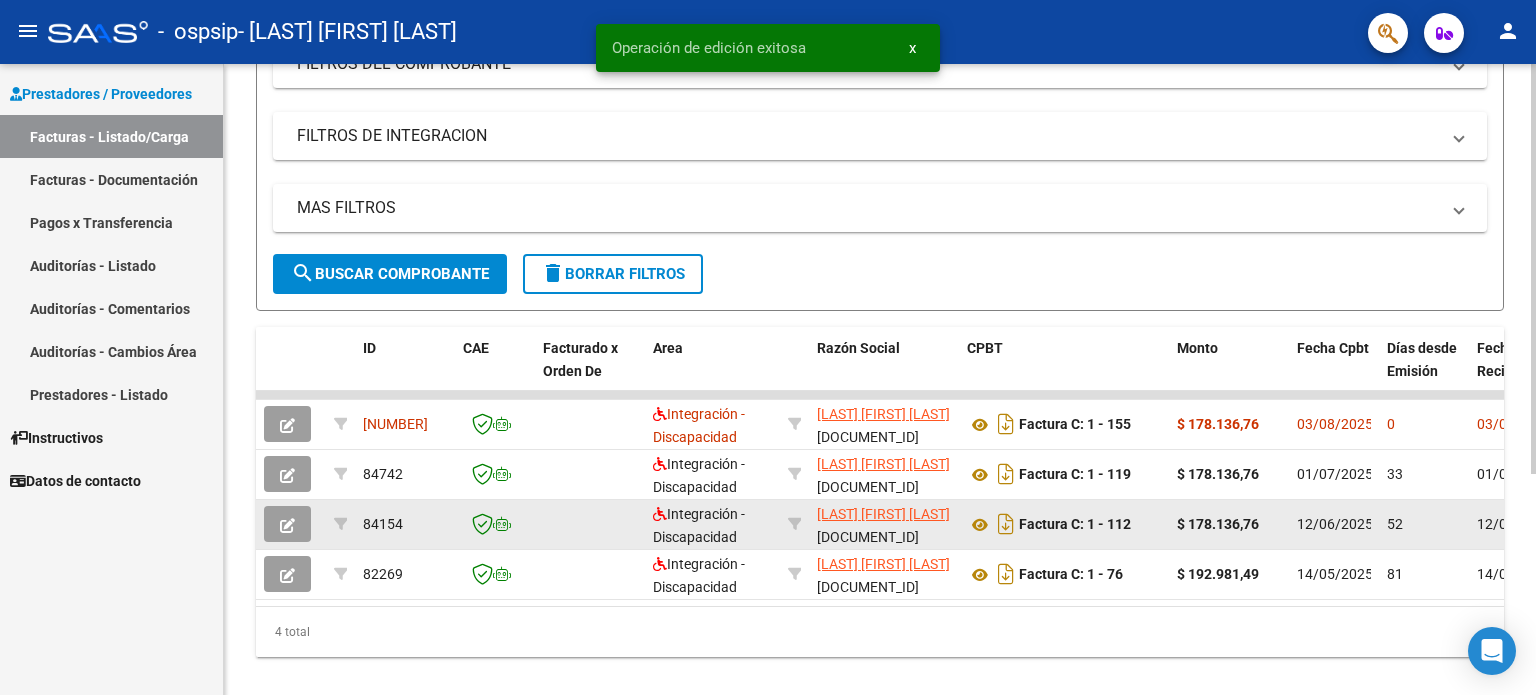 scroll, scrollTop: 338, scrollLeft: 0, axis: vertical 